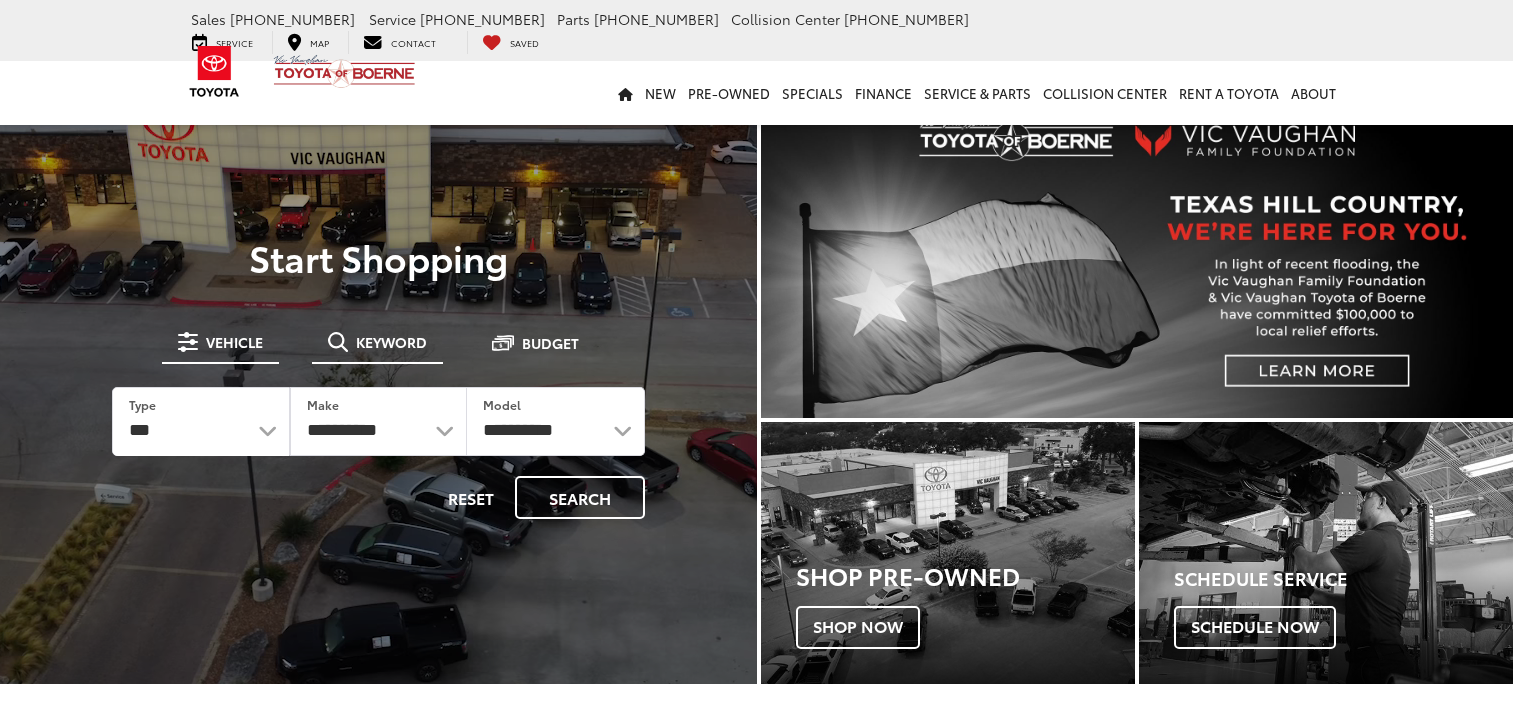 scroll, scrollTop: 0, scrollLeft: 0, axis: both 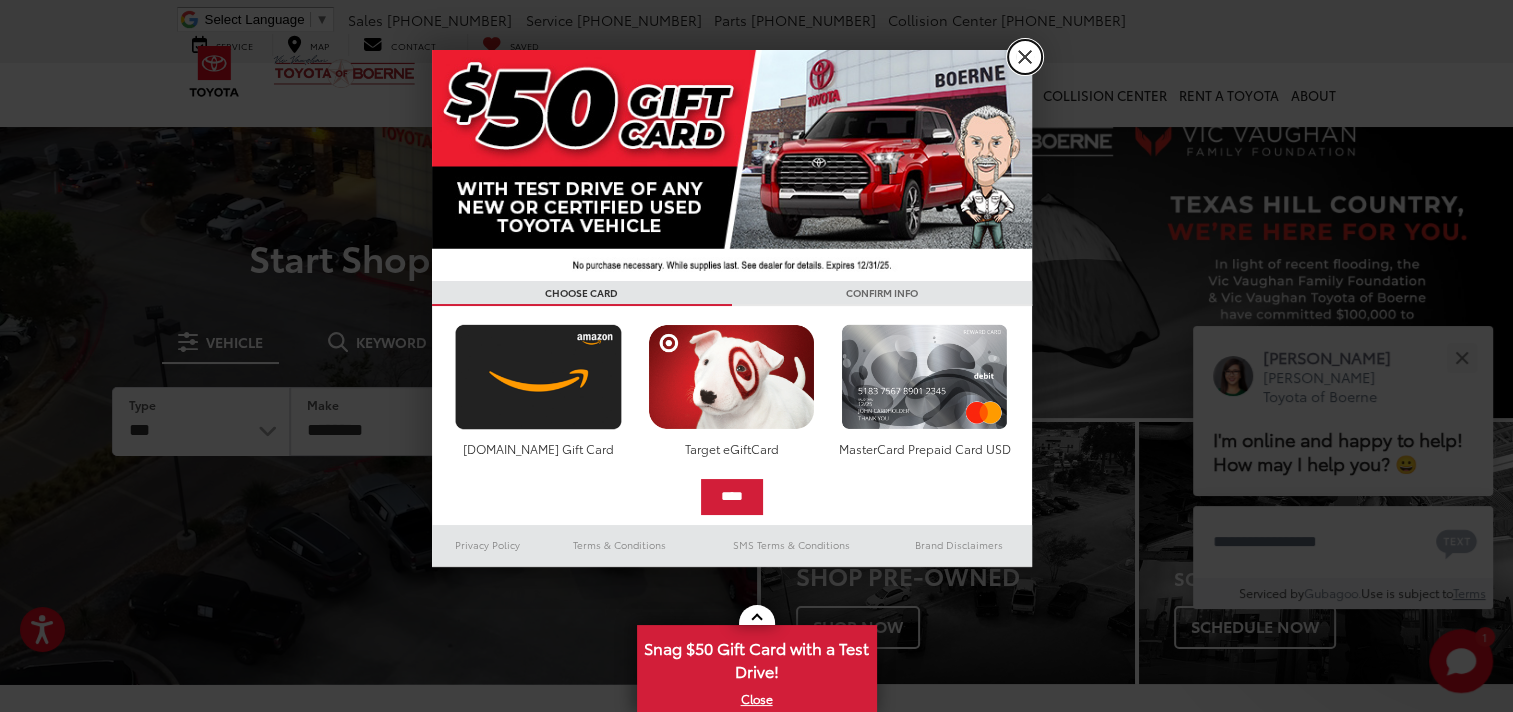 click on "X" at bounding box center (1025, 57) 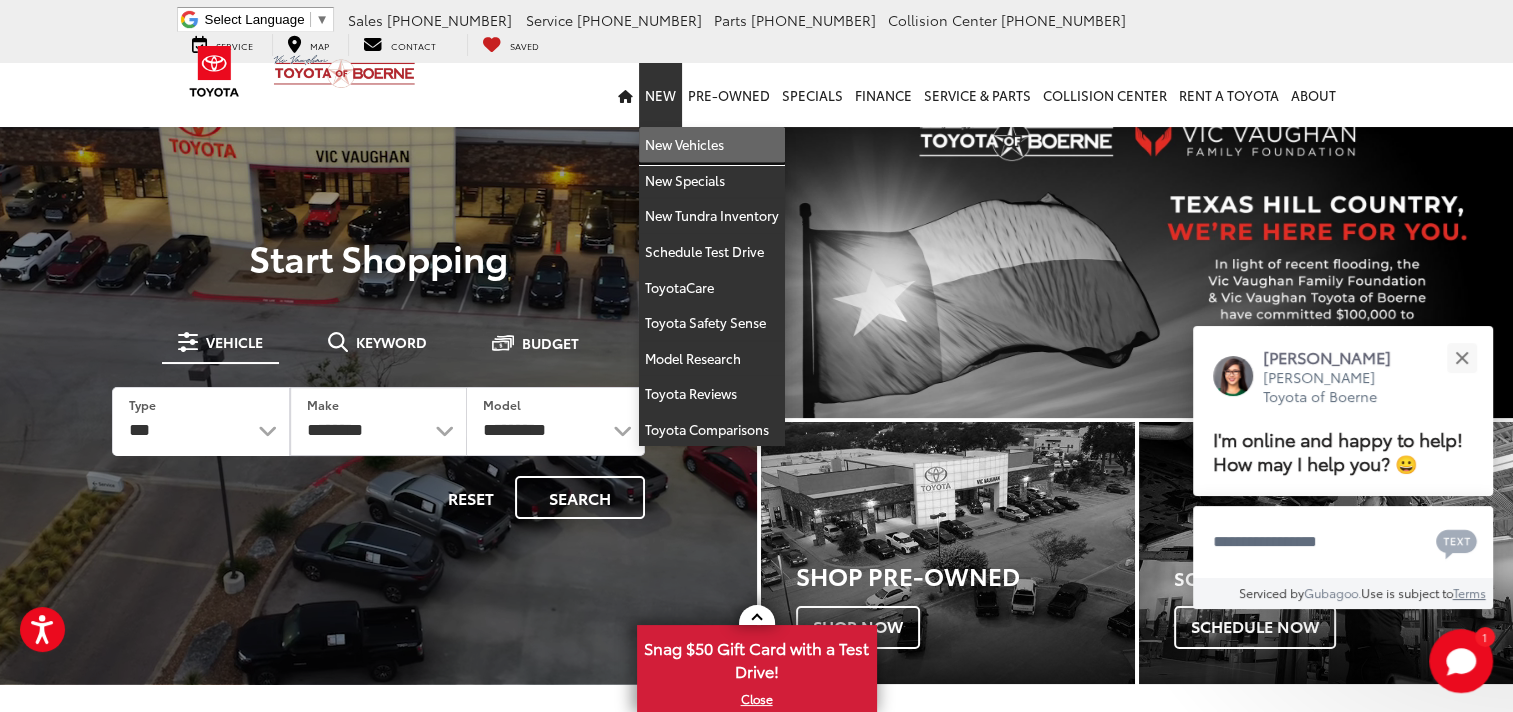 click on "New Vehicles" at bounding box center (712, 145) 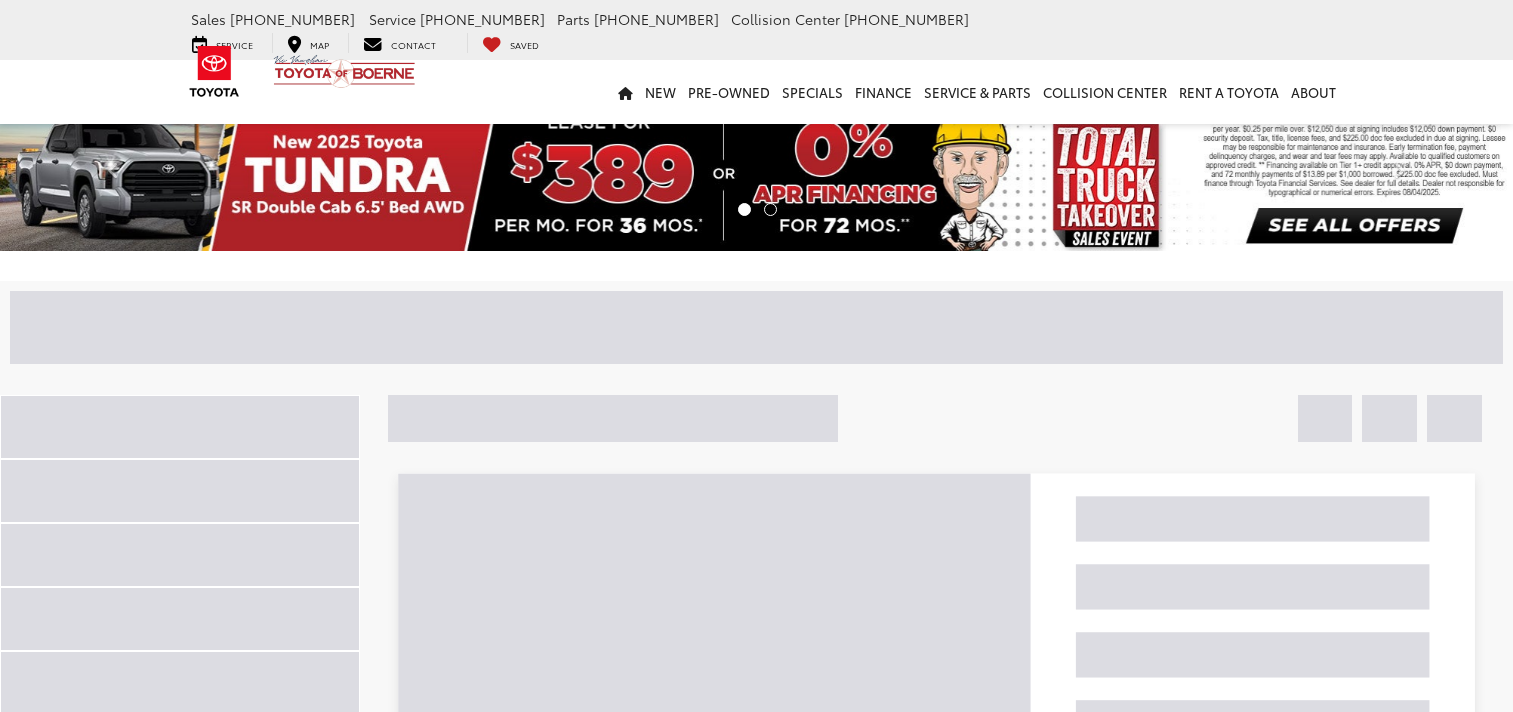 scroll, scrollTop: 0, scrollLeft: 0, axis: both 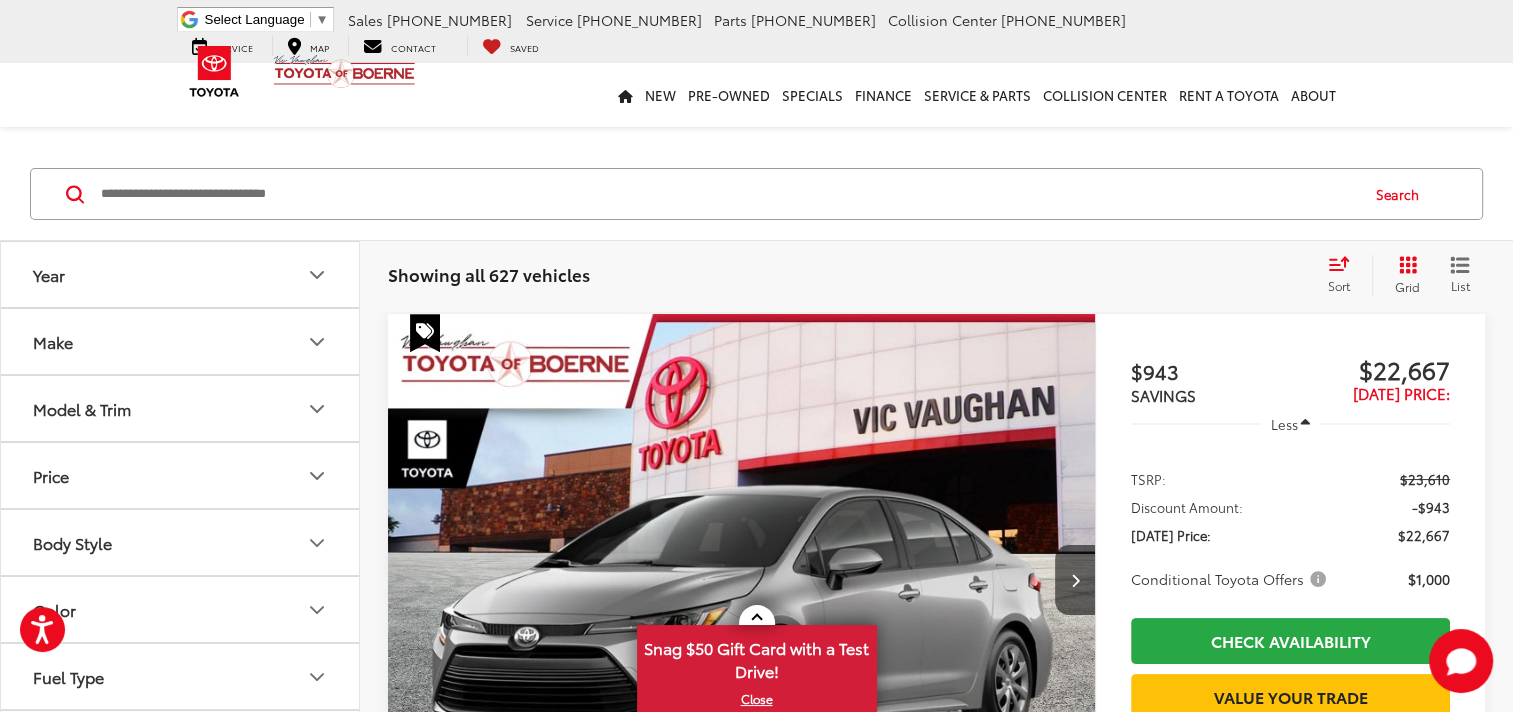 click on "Model & Trim" at bounding box center (82, 408) 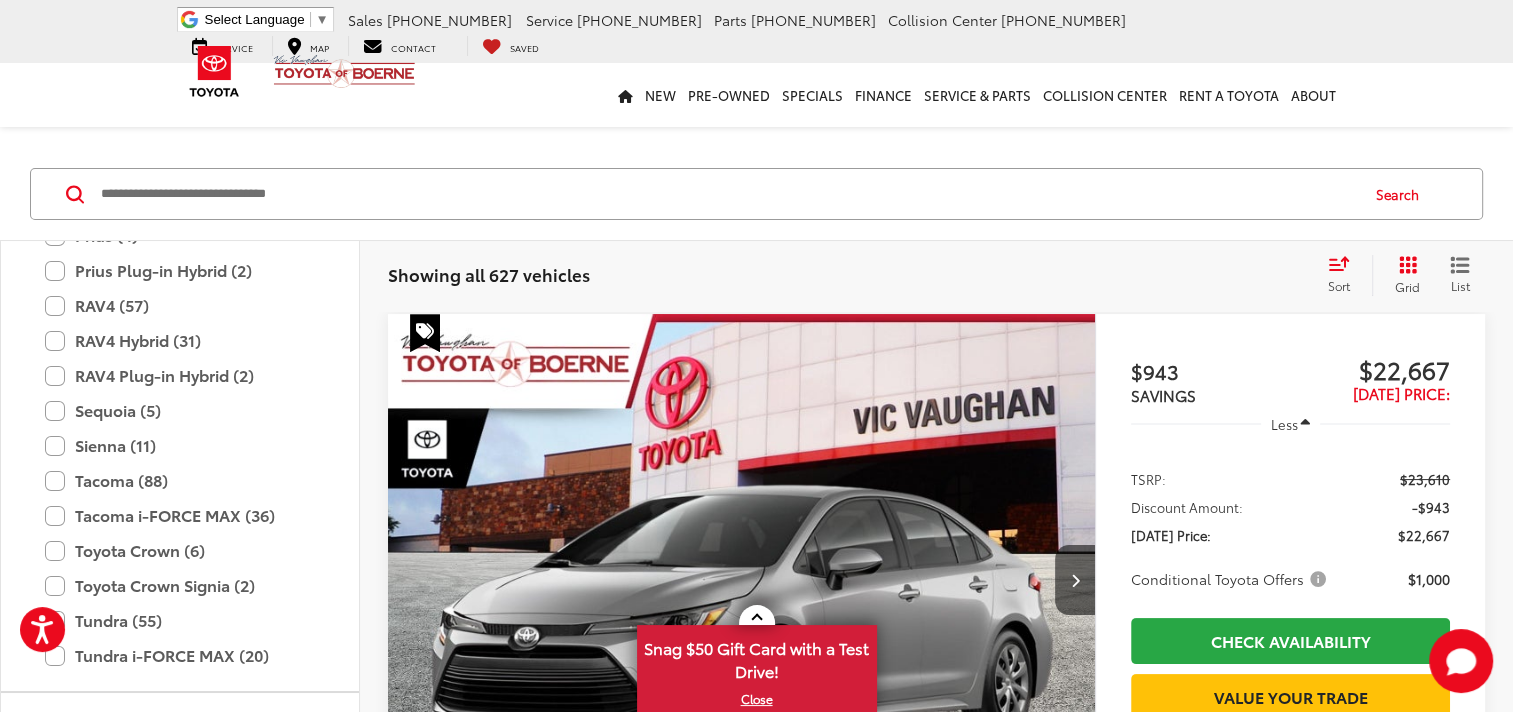 scroll, scrollTop: 933, scrollLeft: 0, axis: vertical 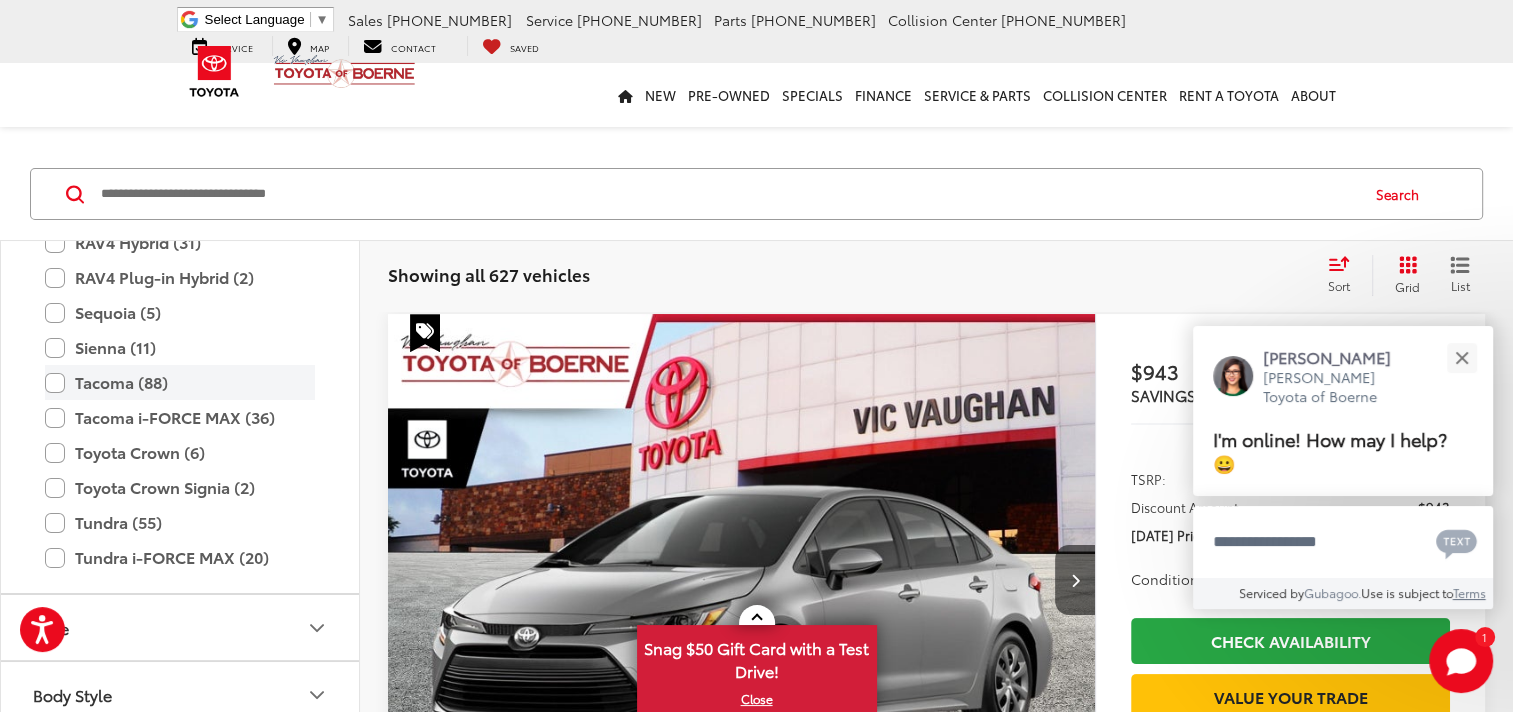 click on "Tacoma (88)" at bounding box center [180, 382] 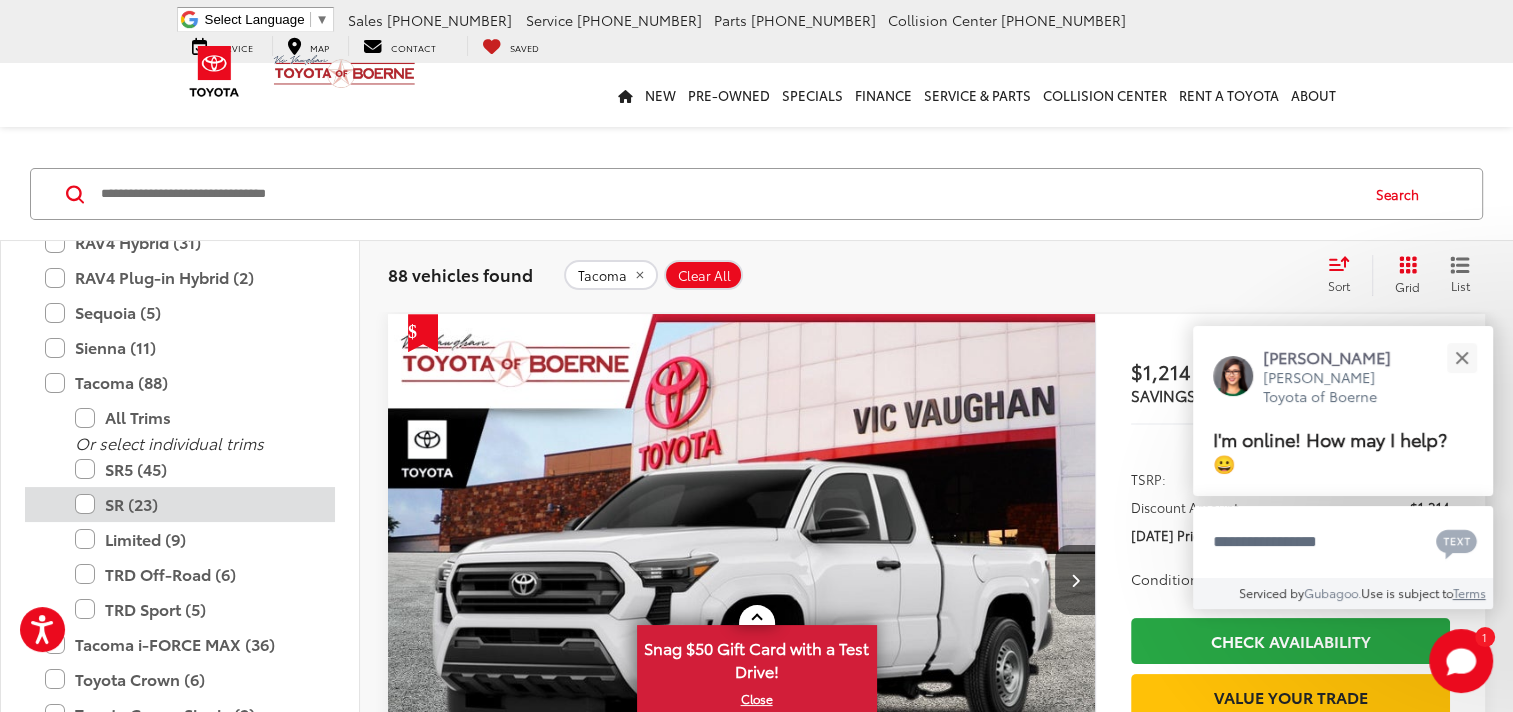 click on "SR (23)" at bounding box center [195, 504] 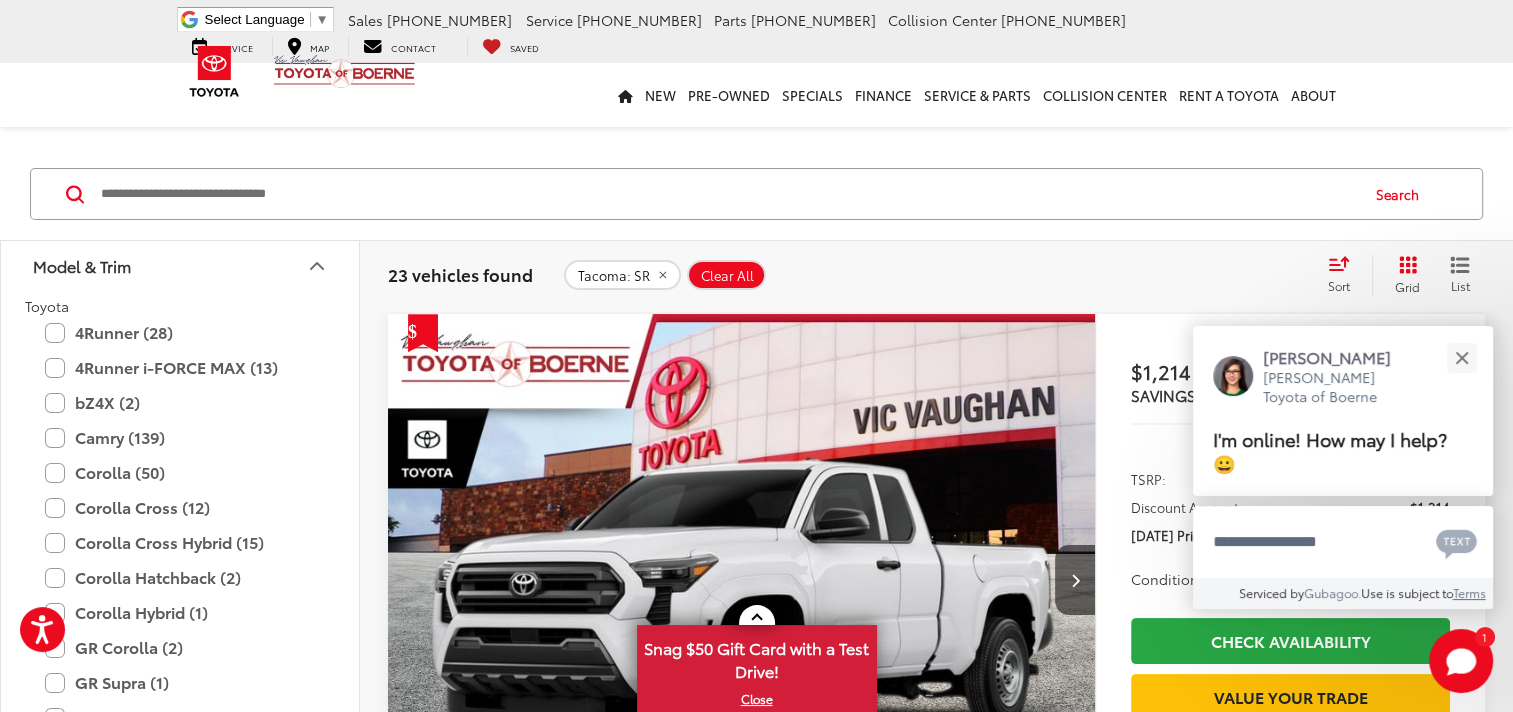 scroll, scrollTop: 0, scrollLeft: 0, axis: both 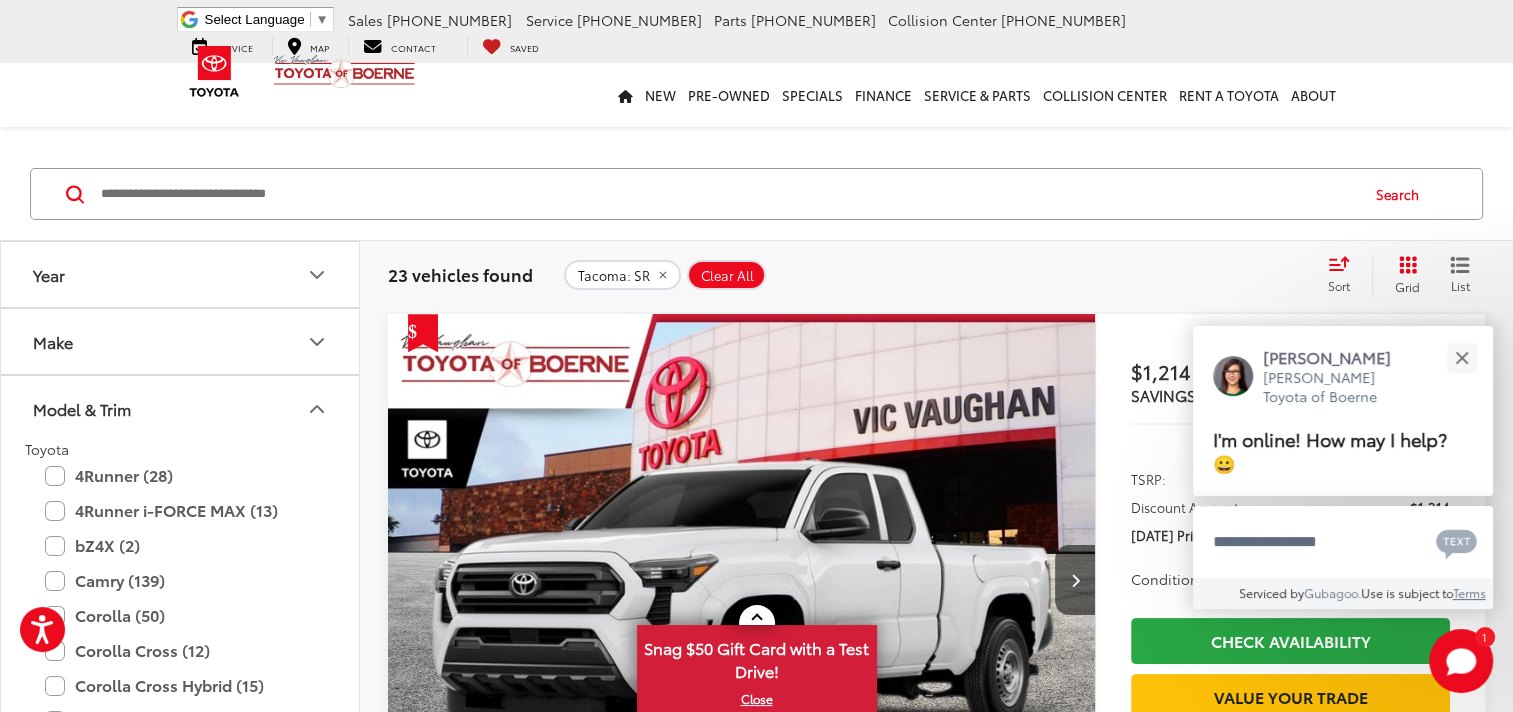 click on "Model & Trim" at bounding box center (181, 408) 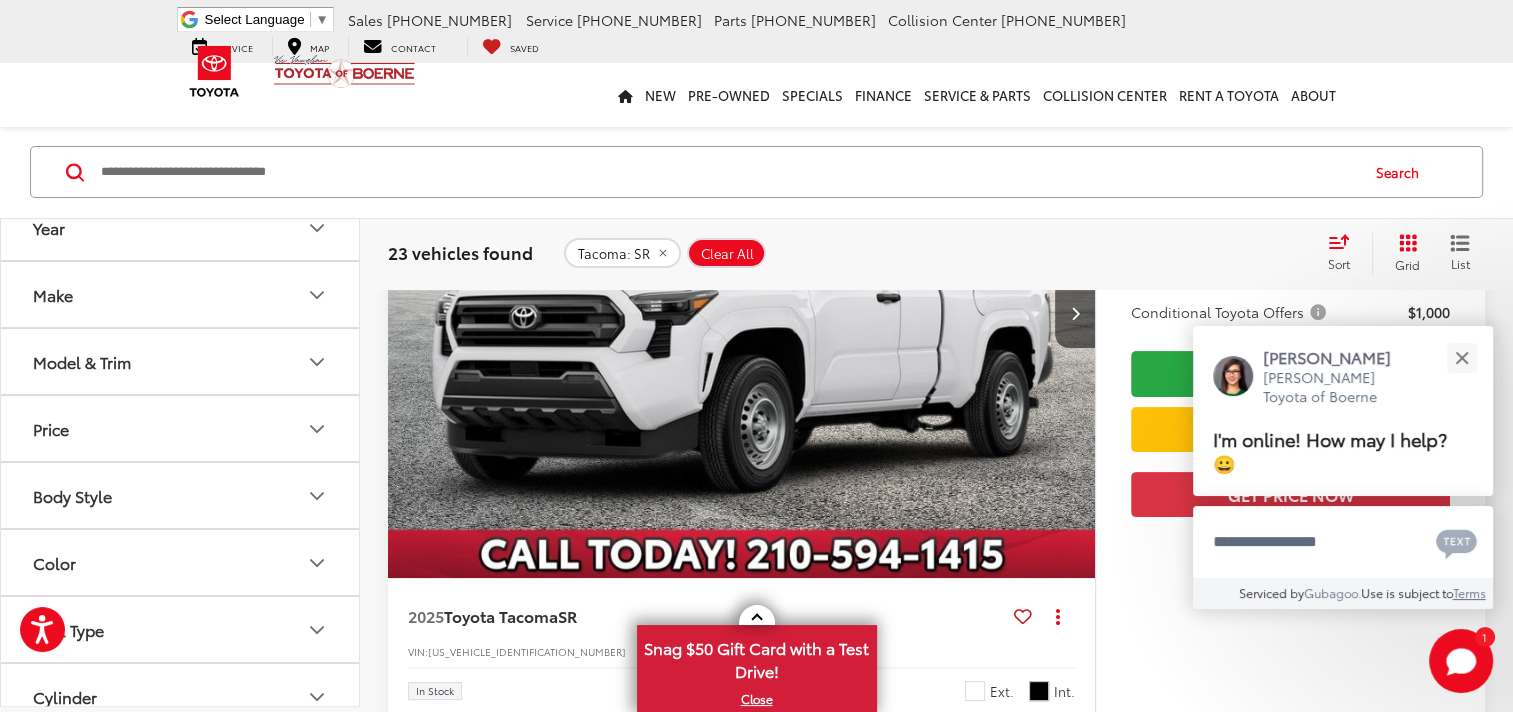 scroll, scrollTop: 533, scrollLeft: 0, axis: vertical 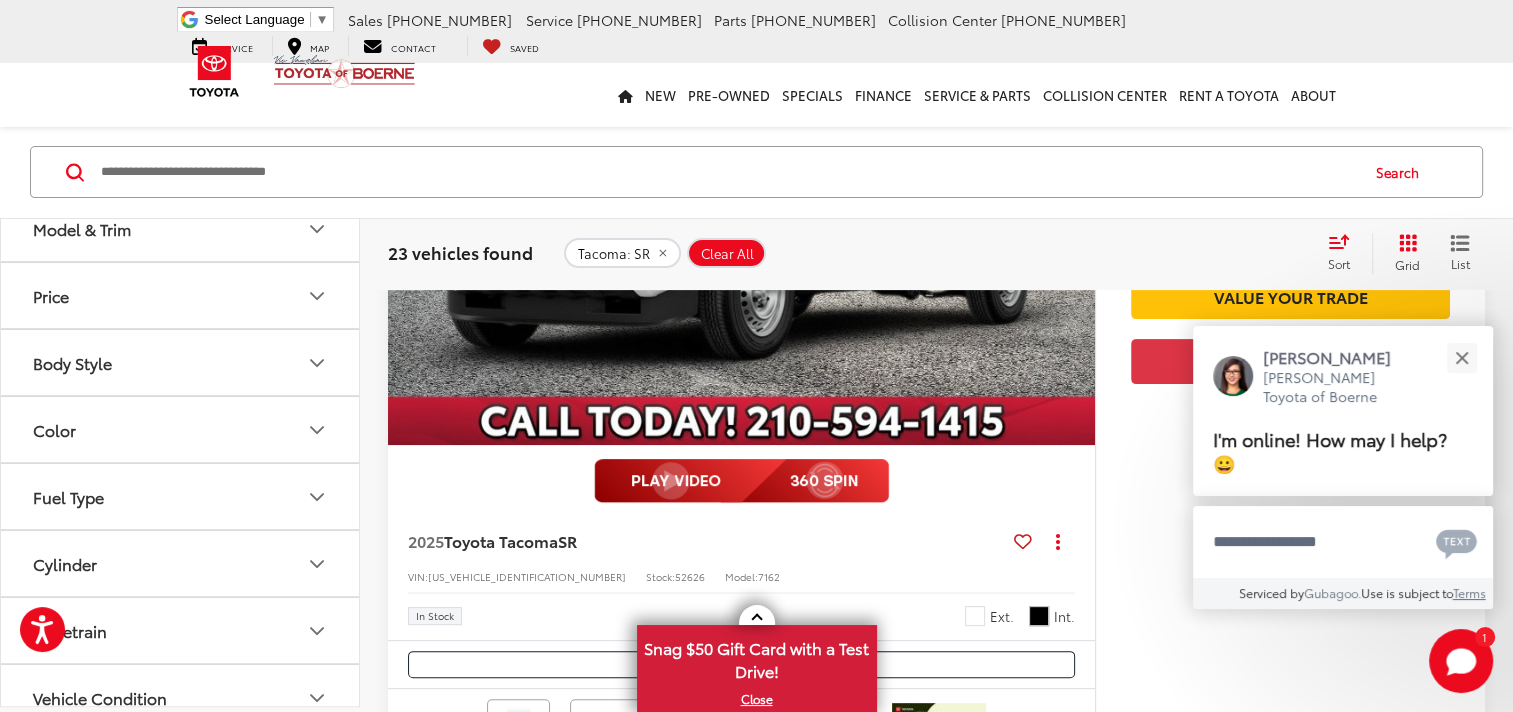 click on "Model & Trim" at bounding box center [82, 228] 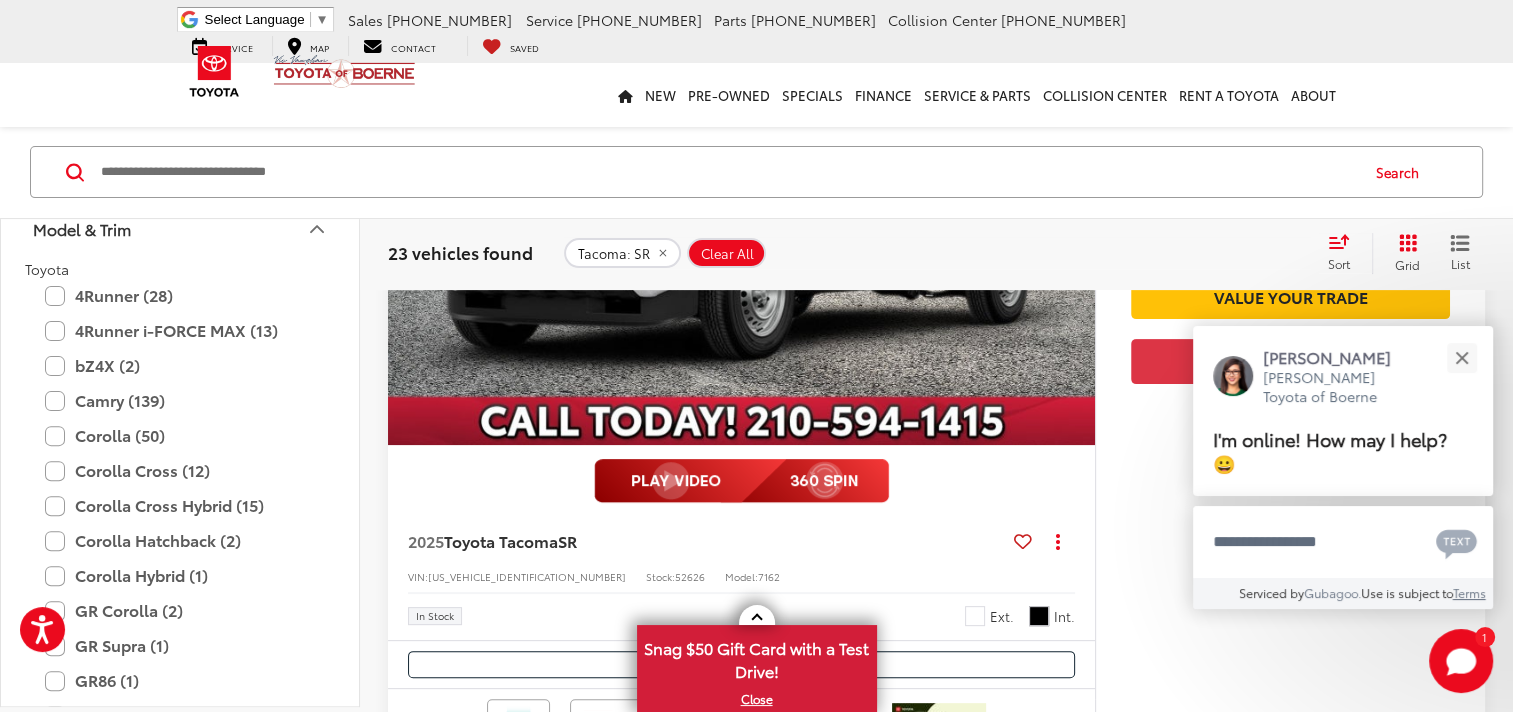 click on "Model & Trim" at bounding box center [82, 228] 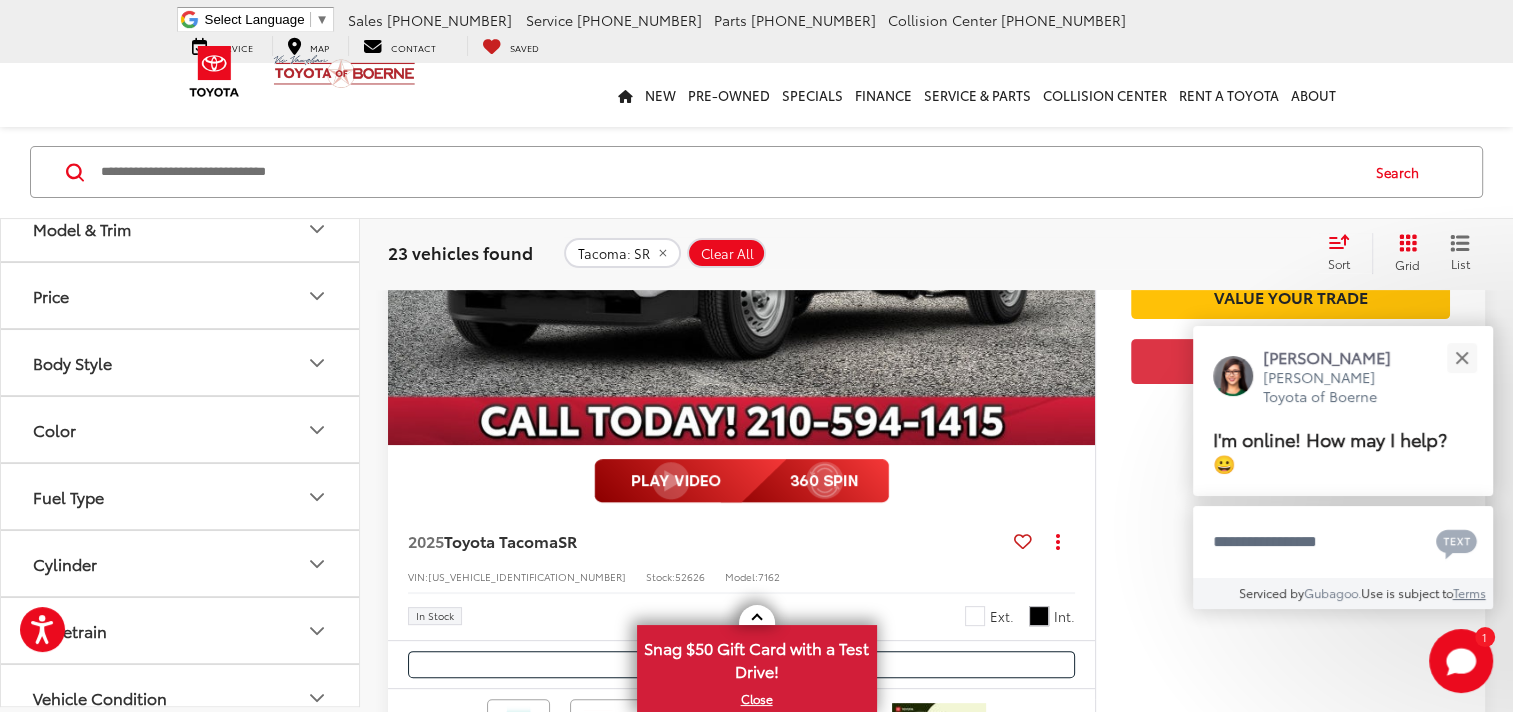 click on "Price" at bounding box center (181, 295) 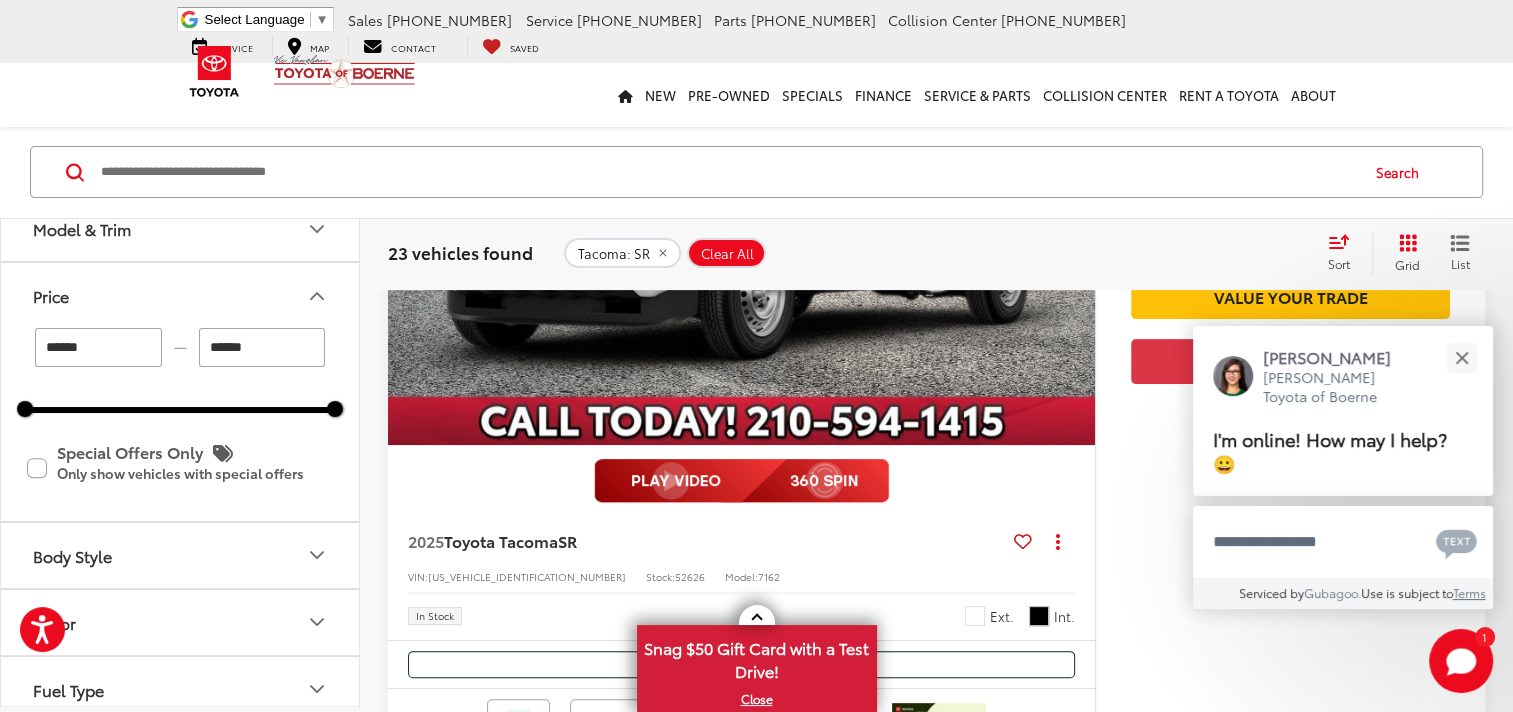 click on "Price" at bounding box center [181, 295] 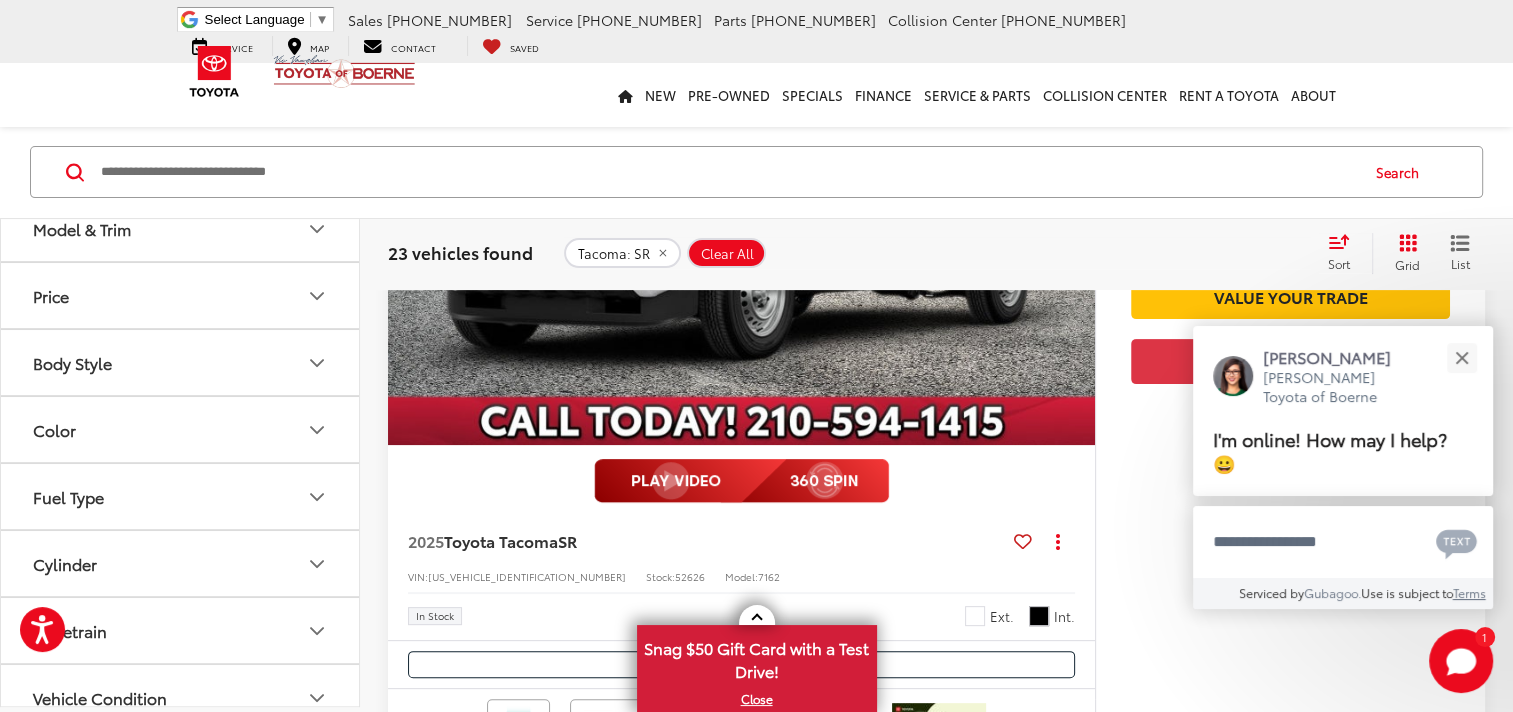 click on "Body Style" at bounding box center (72, 362) 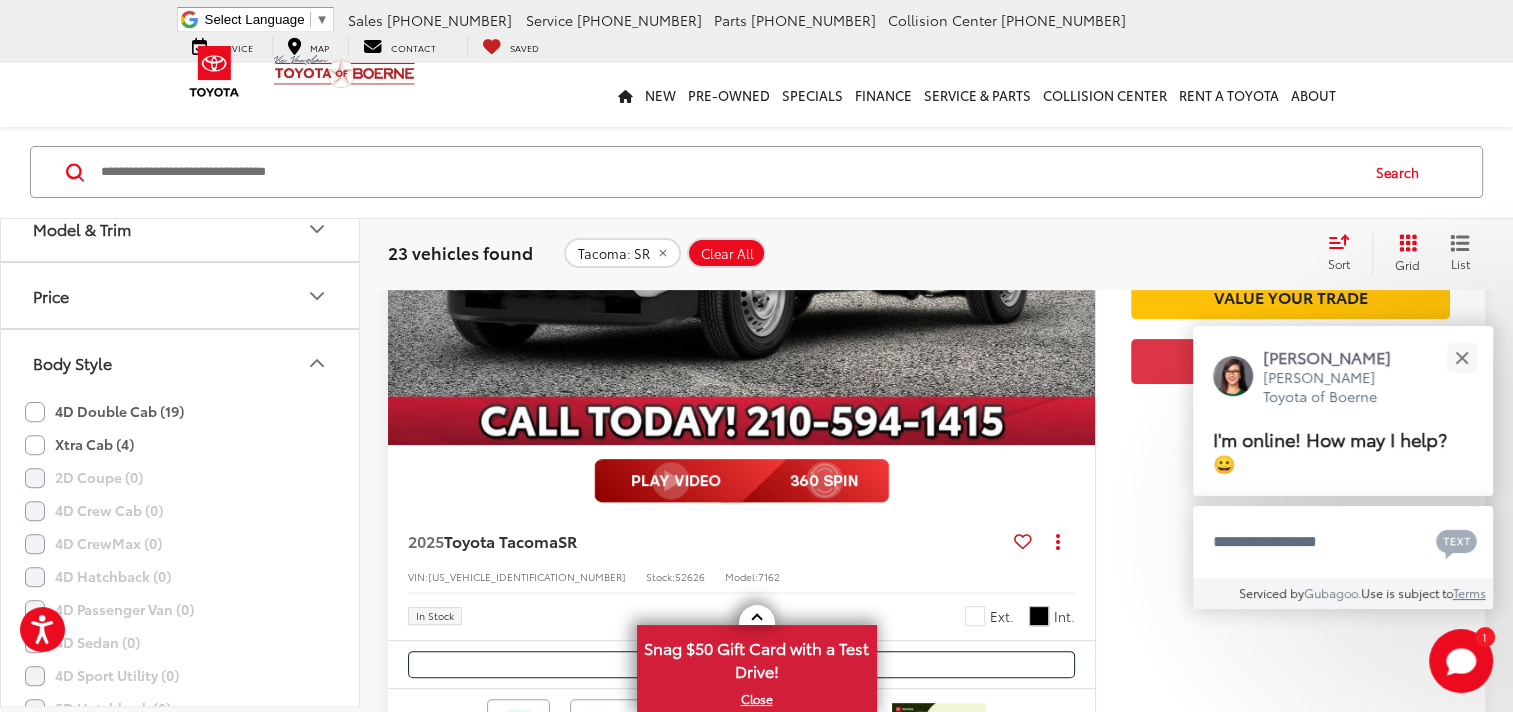 click on "4D Double Cab (19)" 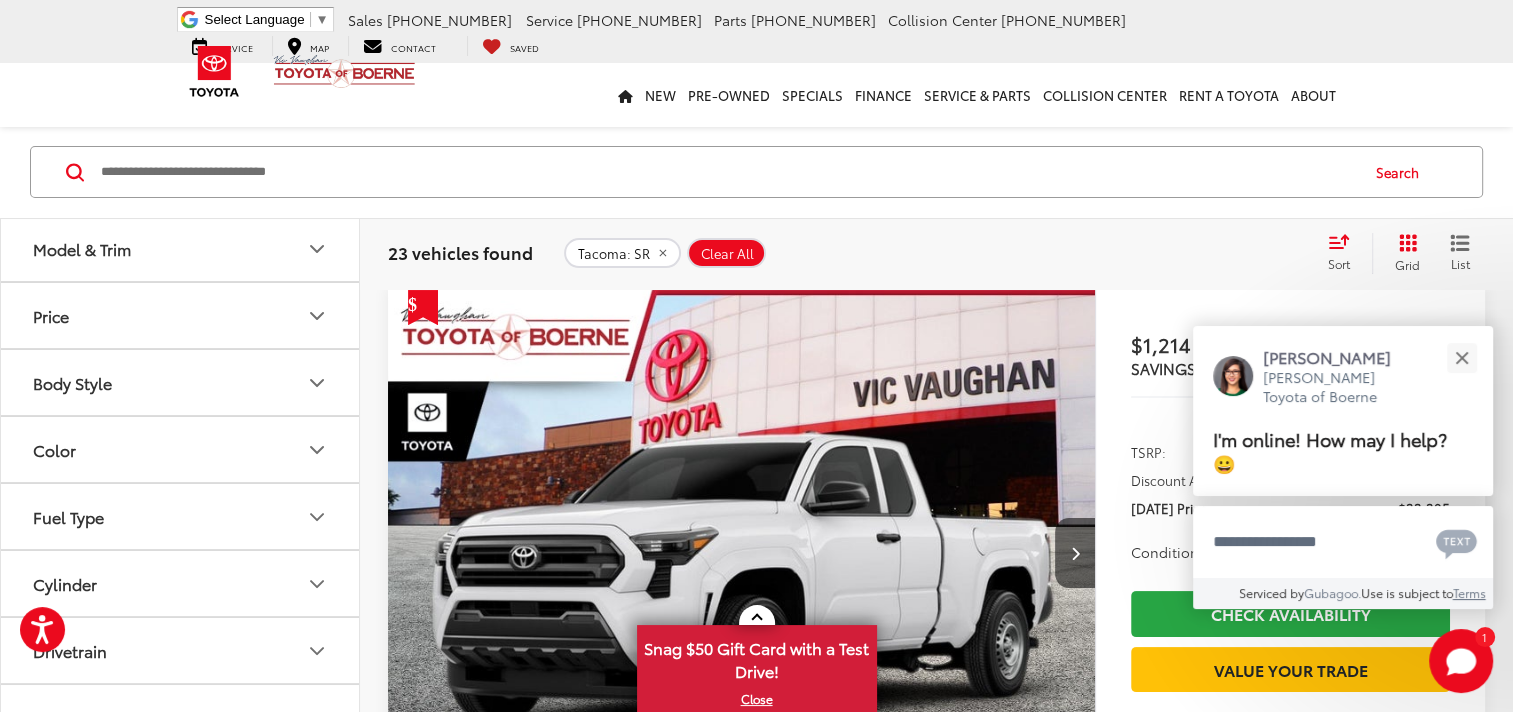 scroll, scrollTop: 155, scrollLeft: 0, axis: vertical 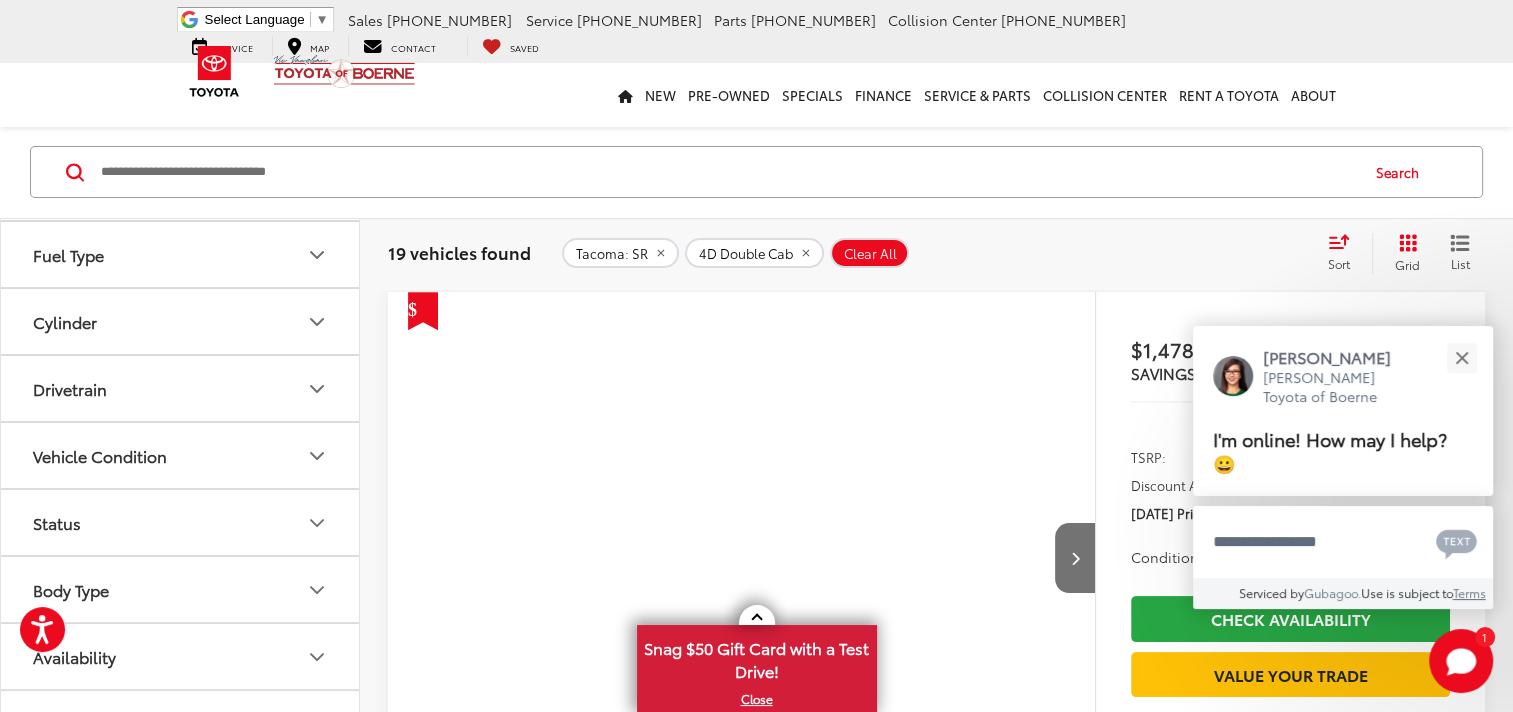 click on "Drivetrain" at bounding box center [181, 388] 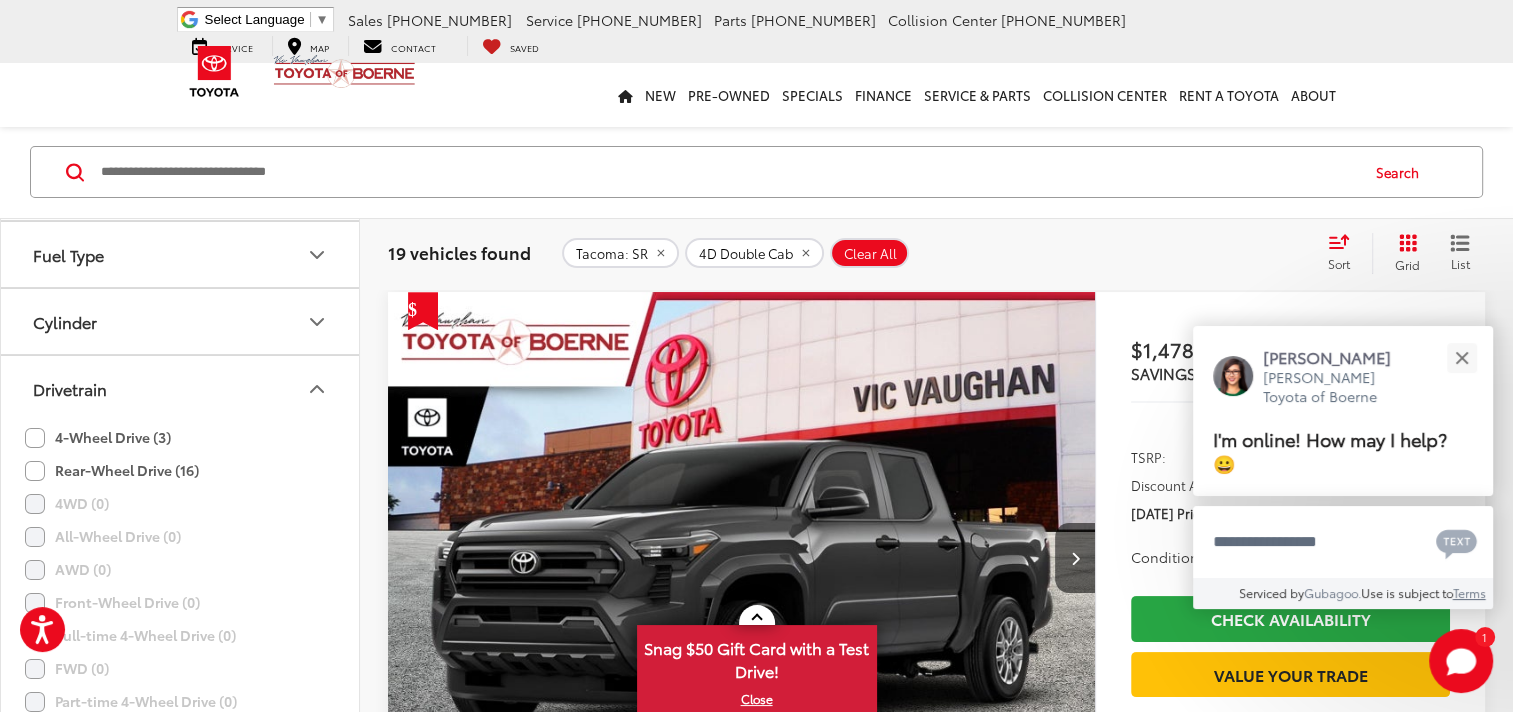 click on "4-Wheel Drive (3)" 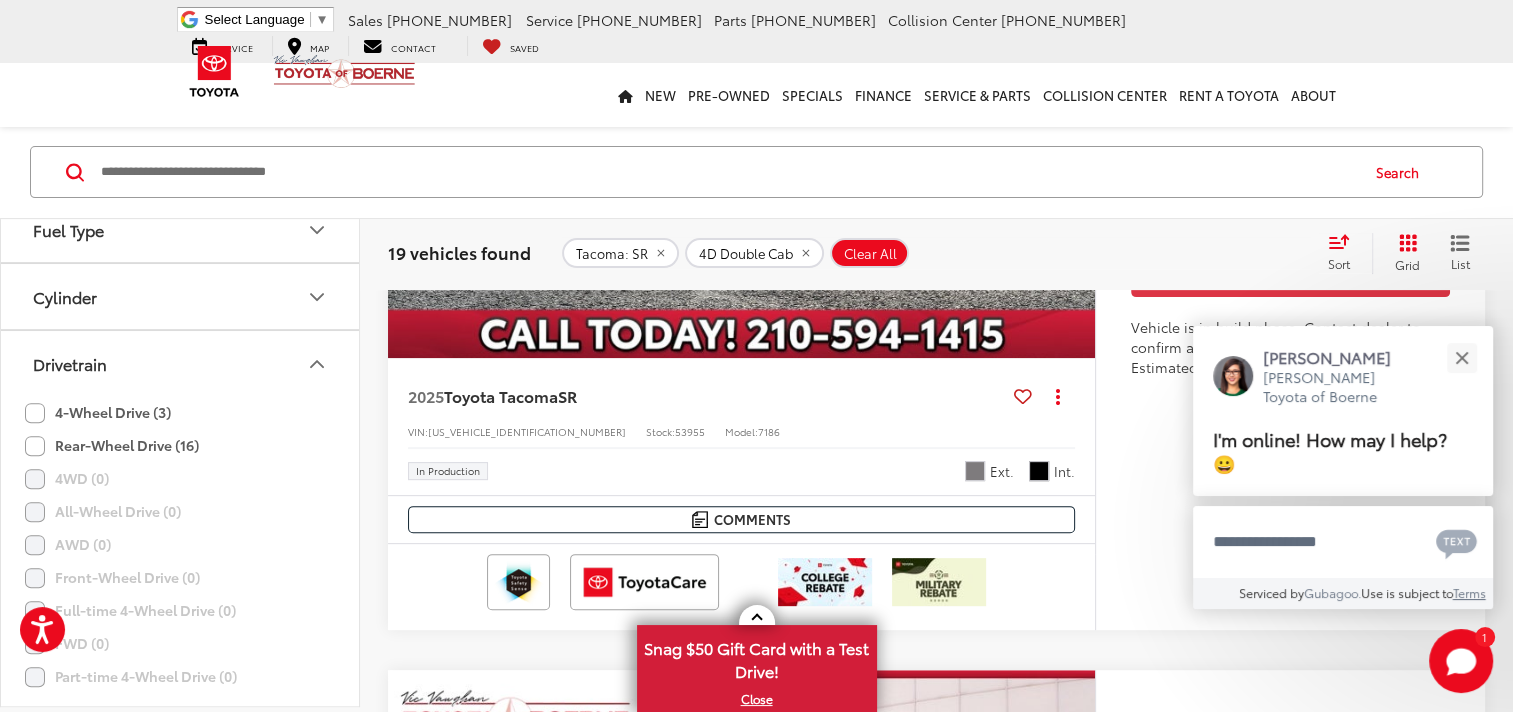 click on "Drivetrain" at bounding box center [181, 363] 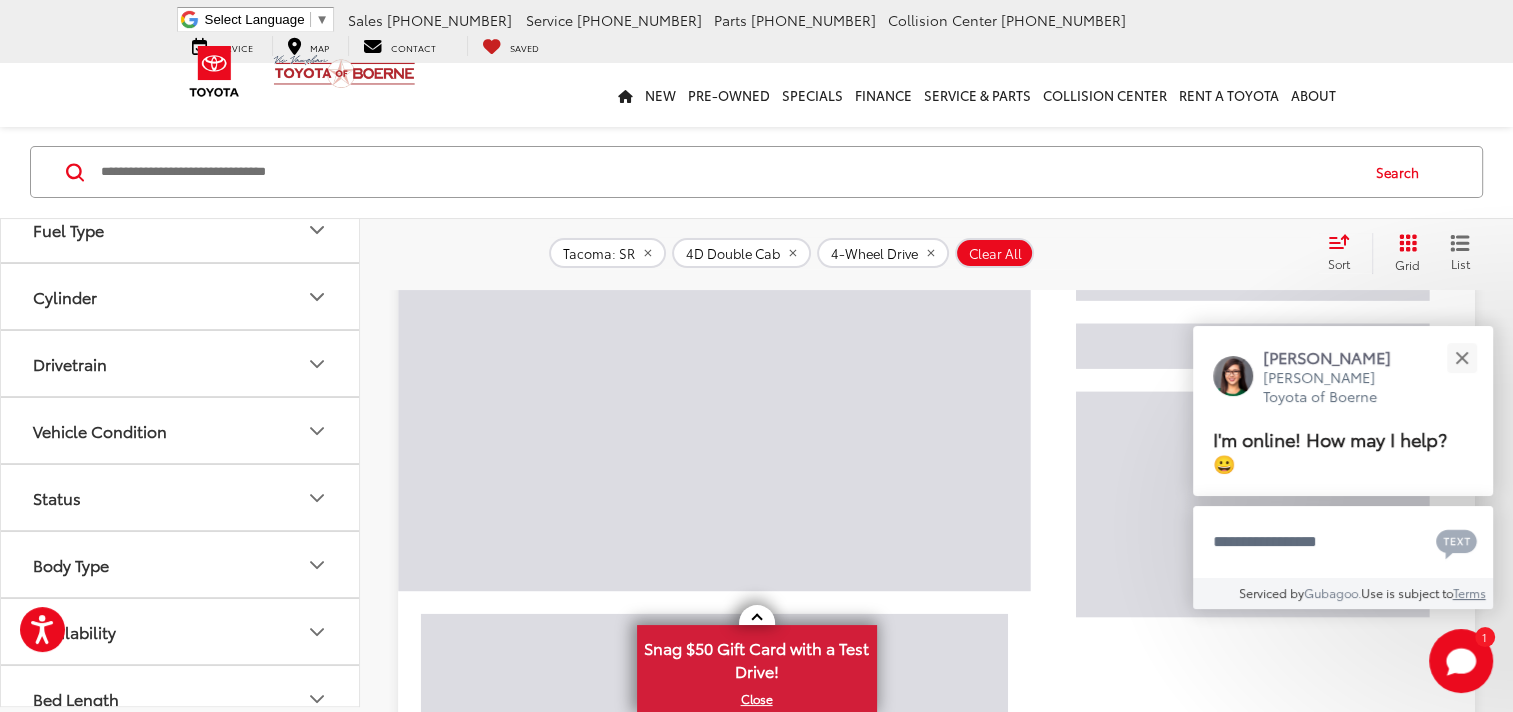 scroll, scrollTop: 421, scrollLeft: 0, axis: vertical 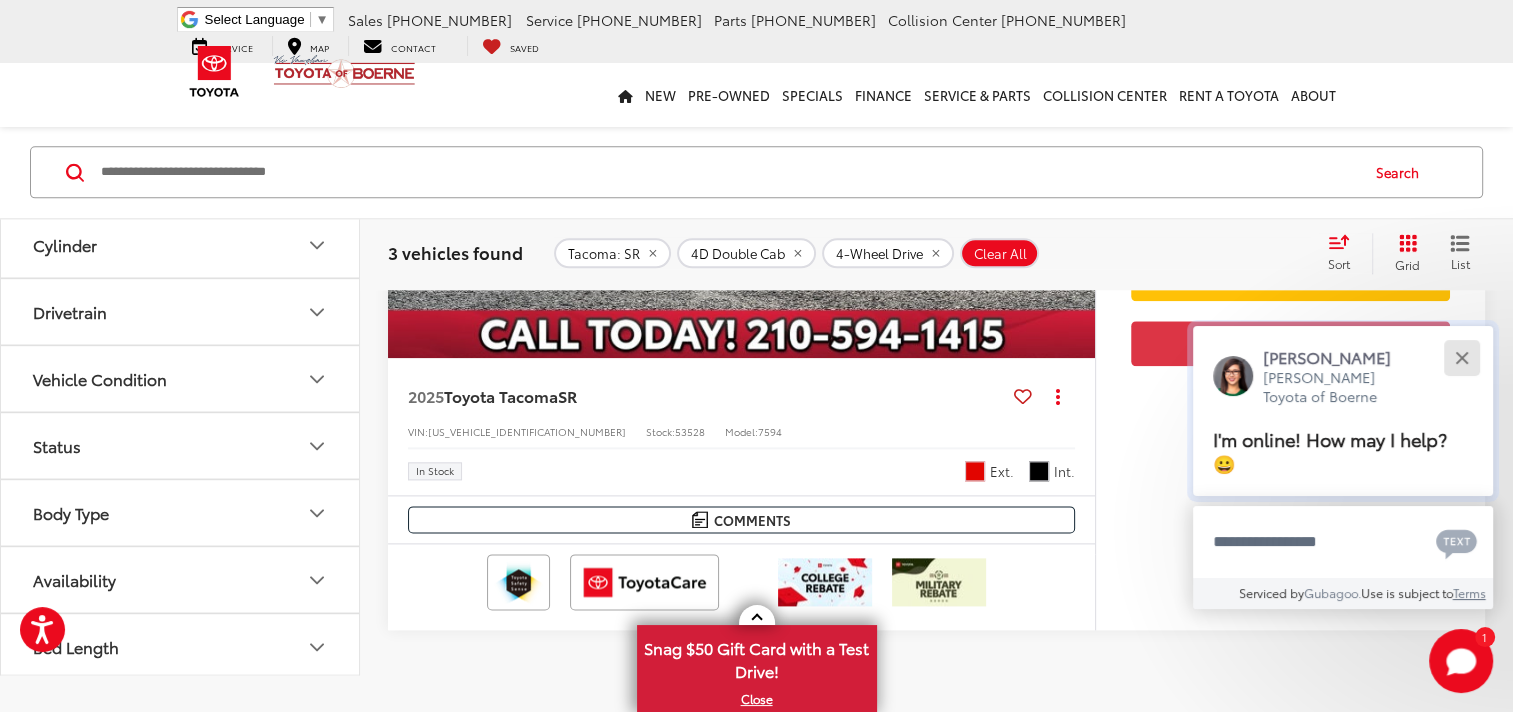 click at bounding box center (1461, 357) 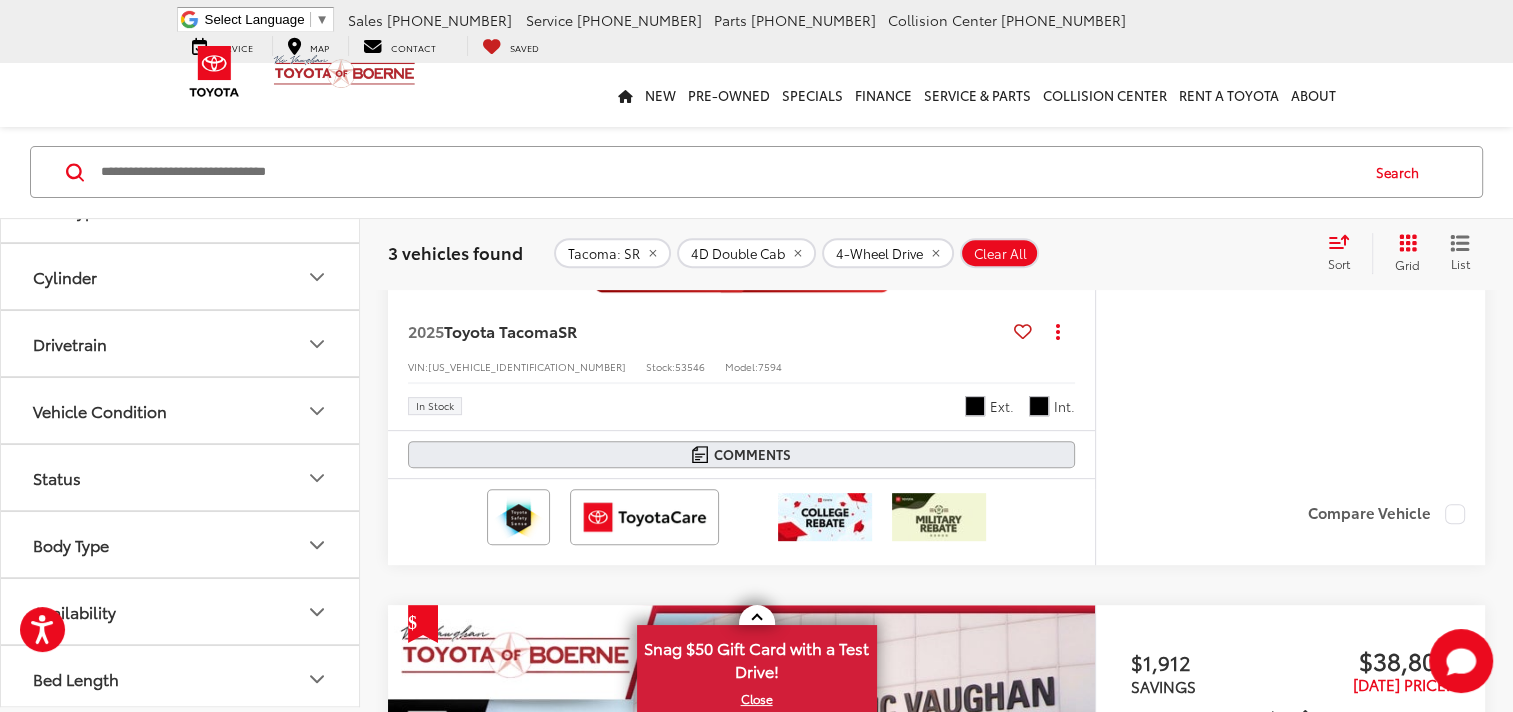 scroll, scrollTop: 688, scrollLeft: 0, axis: vertical 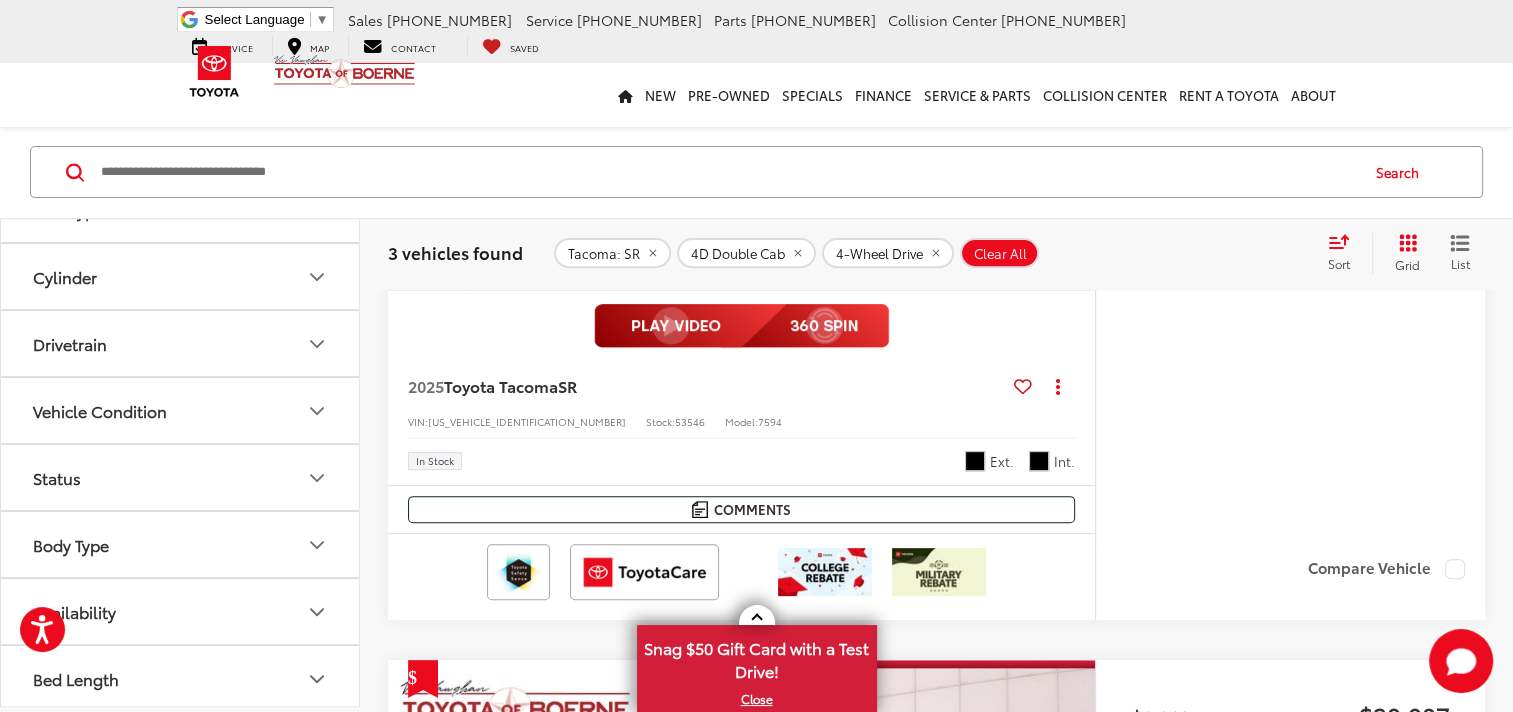 click on "More Details Comments Dealer Comments Black 2025 Toyota Tacoma SR 4WD 8-Speed Automatic 2.4L 4-Cylinder 4WD. Disclaimer: New vehicle pricing includes all offers and incentives. Tax, Title, Tags and Dealer doc fee $225.00 not included in vehicle prices shown and must be paid by the purchaser. While great effort is made to ensure the accuracy of the information on this site, errors do occur so please verify information with a customer service rep. This is easily done by calling us at 210-625-4392 or by visiting us at the dealership. Offers expire August 4,2025. Manufacturer’s Rebate subject to residency restrictions. Any customer not meeting the residency restrictions will receive a dealer discount in the same amount of the manufacturer’s rebate. Recent Arrival! More..." 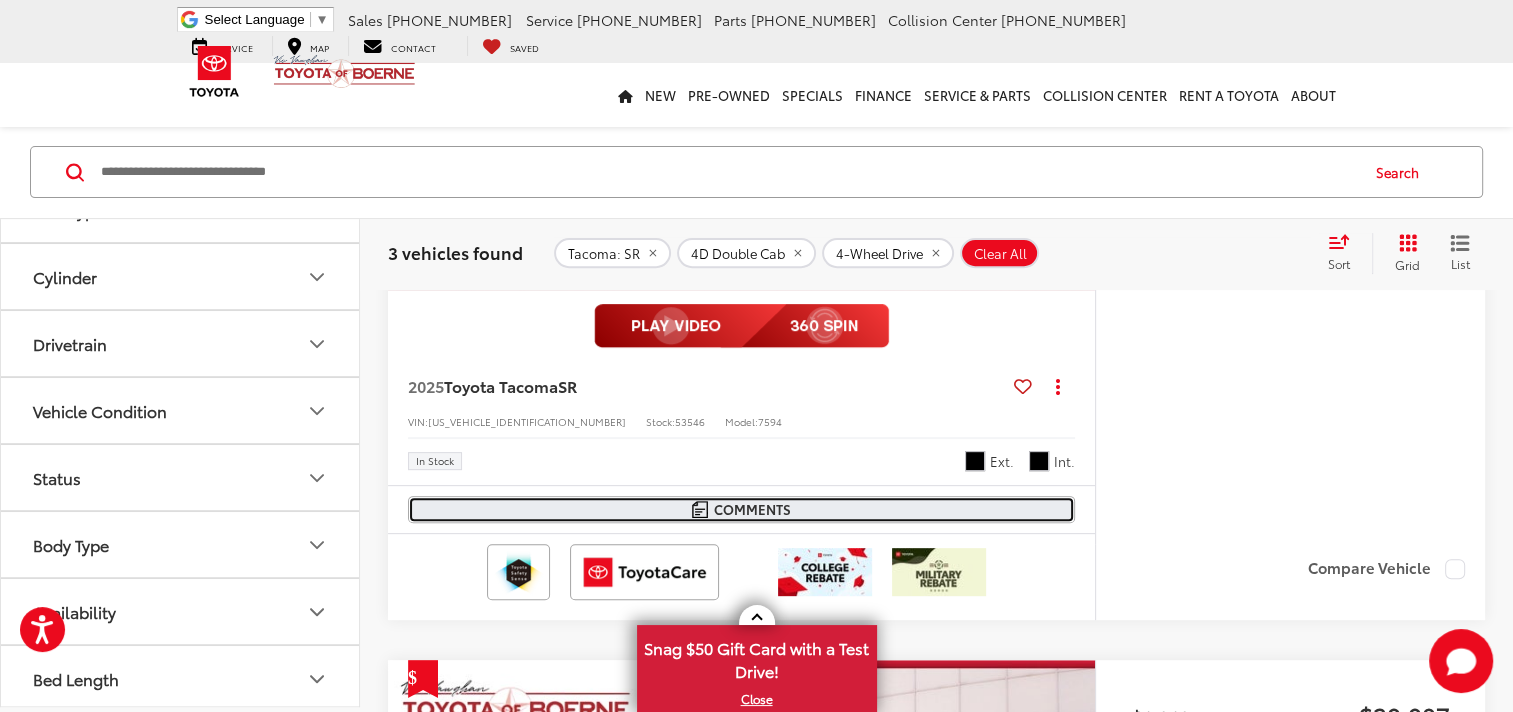 click on "Comments" at bounding box center [751, 509] 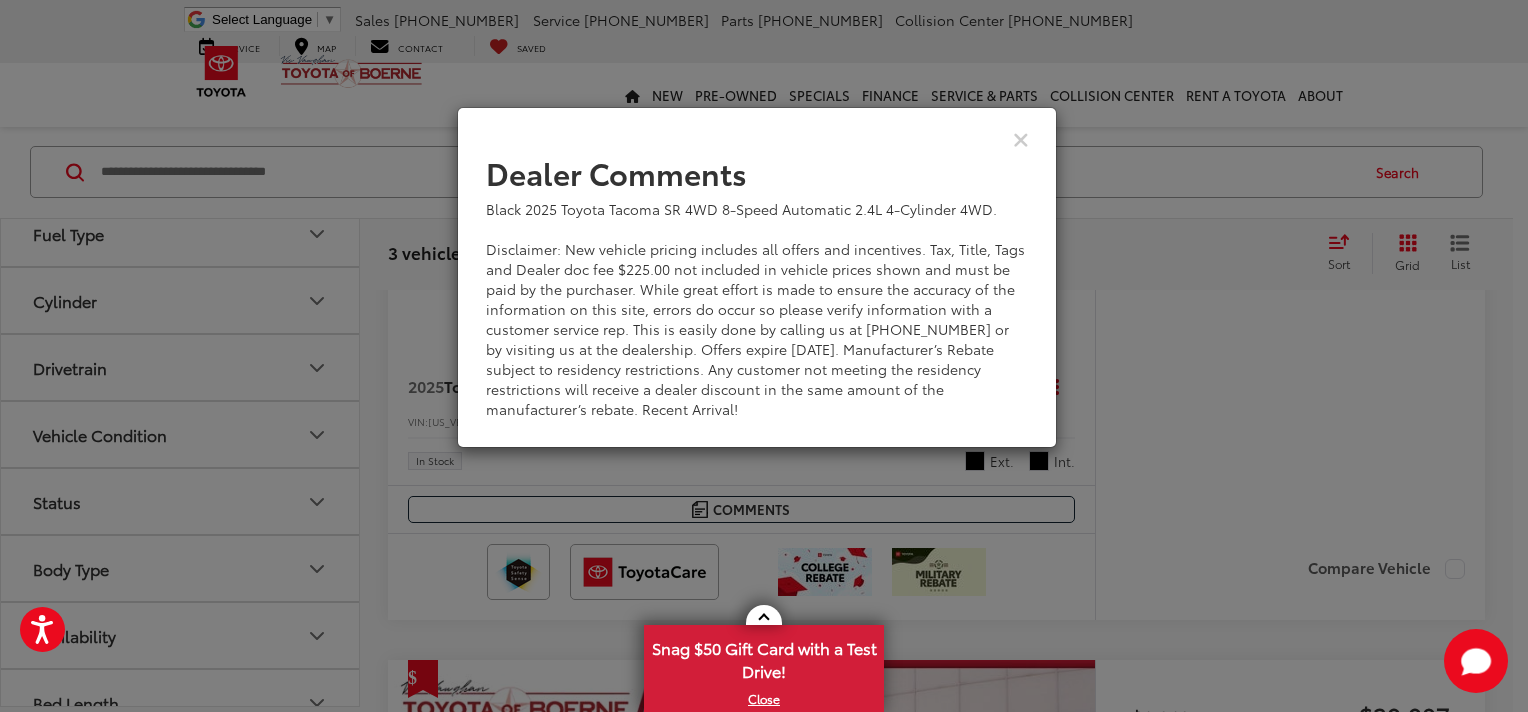 click at bounding box center [757, 138] 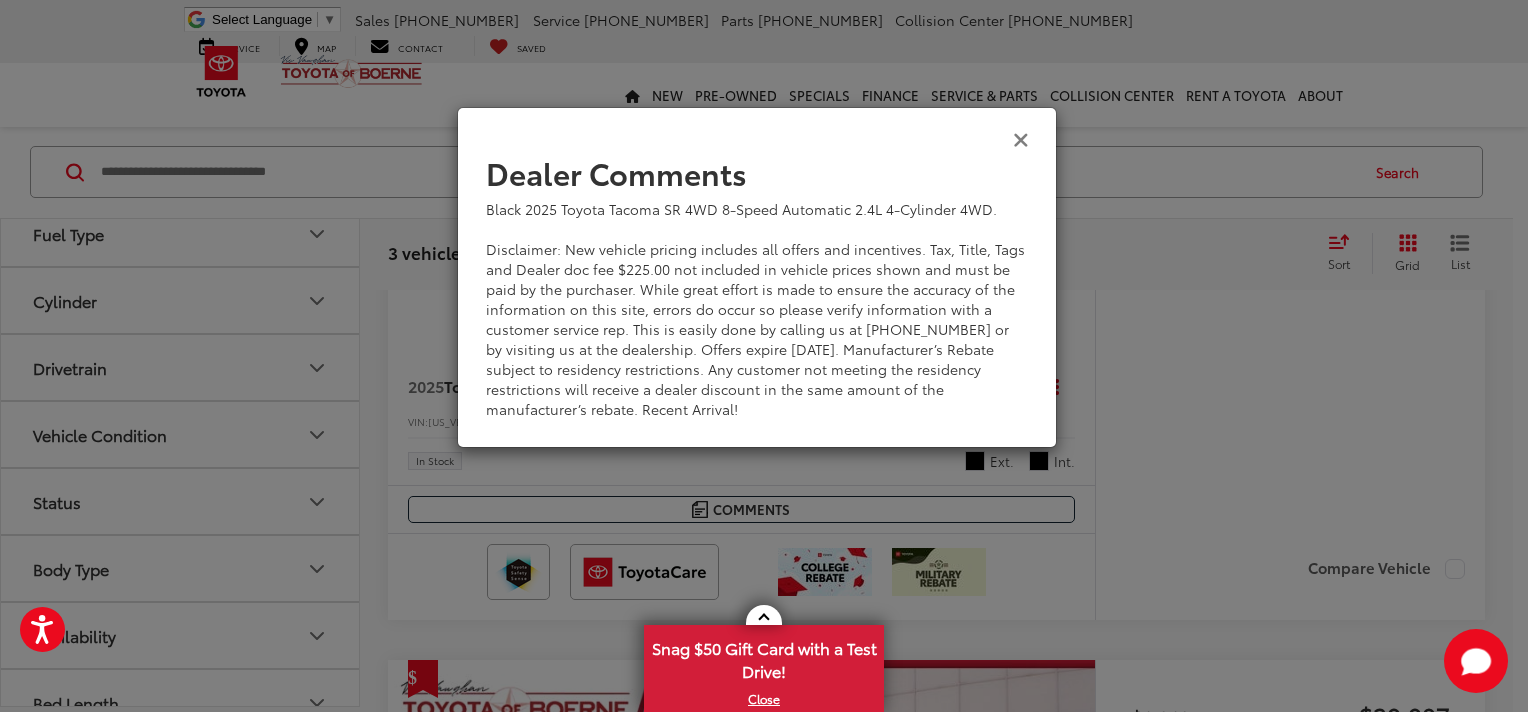 click at bounding box center [1021, 138] 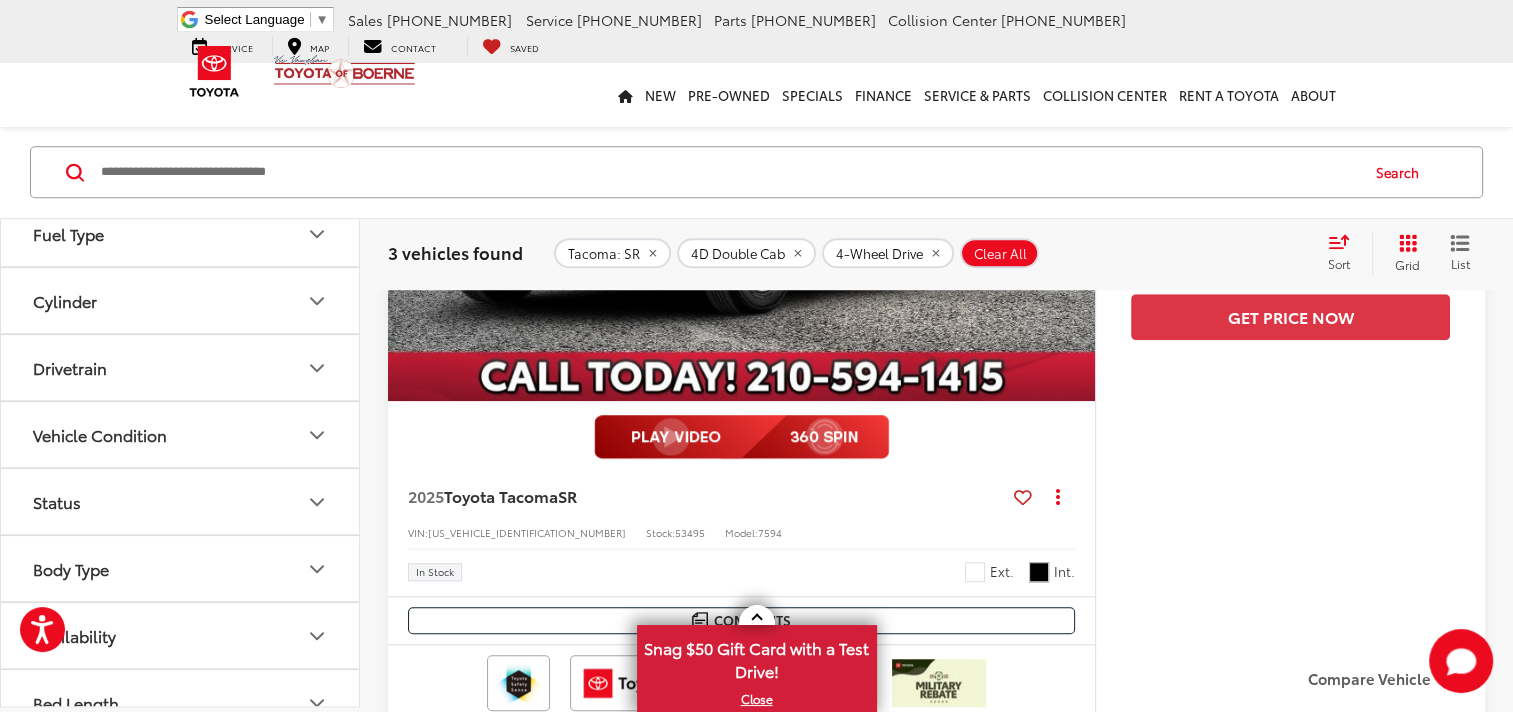 scroll, scrollTop: 1621, scrollLeft: 0, axis: vertical 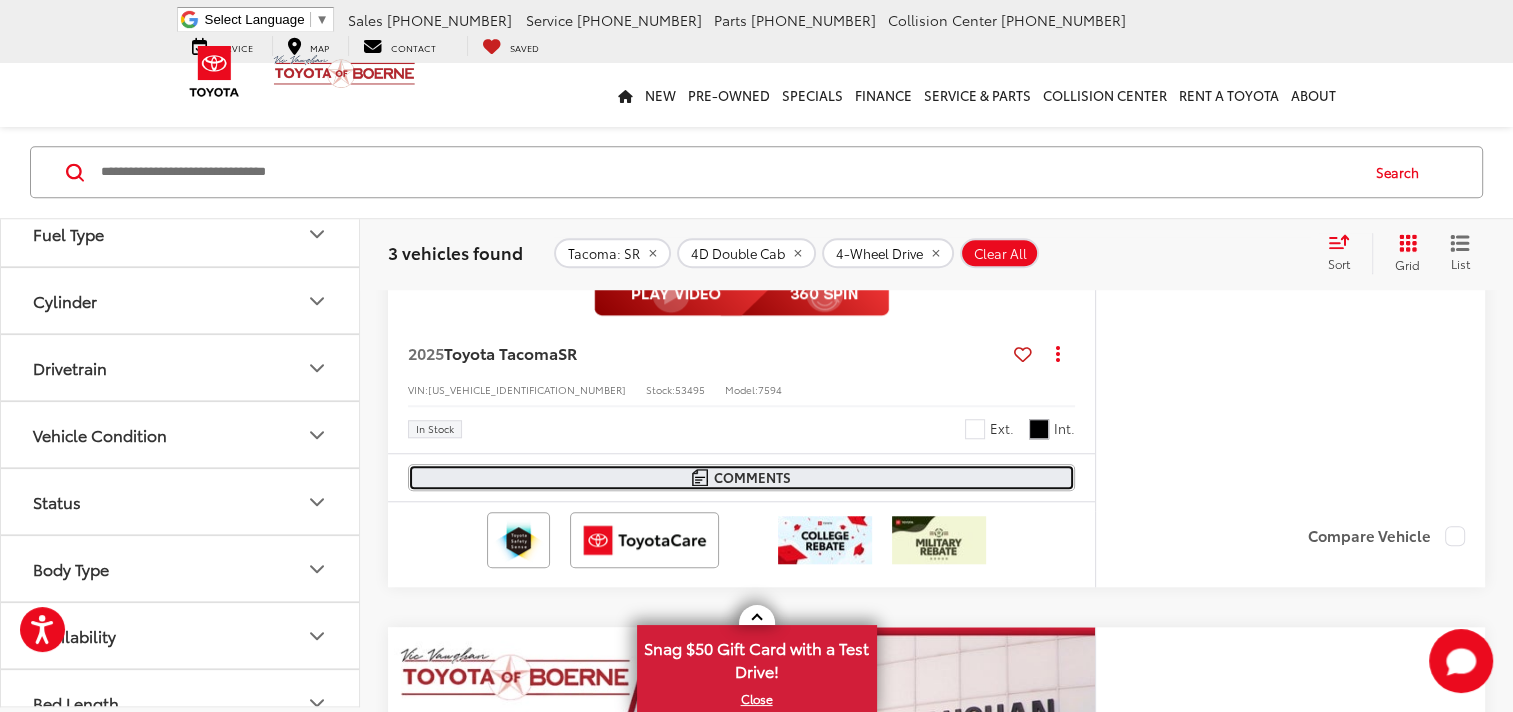 click on "Comments" at bounding box center (751, 477) 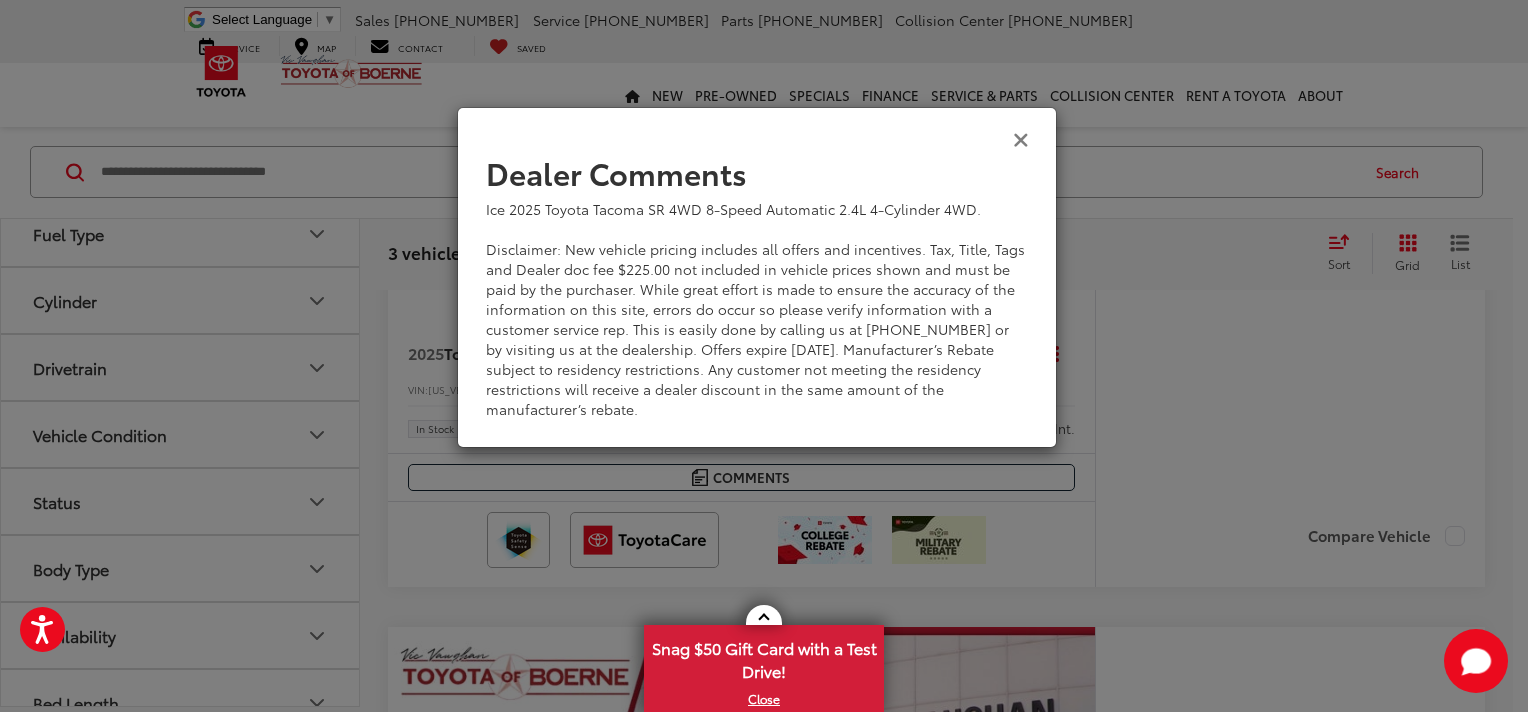 click at bounding box center (1021, 138) 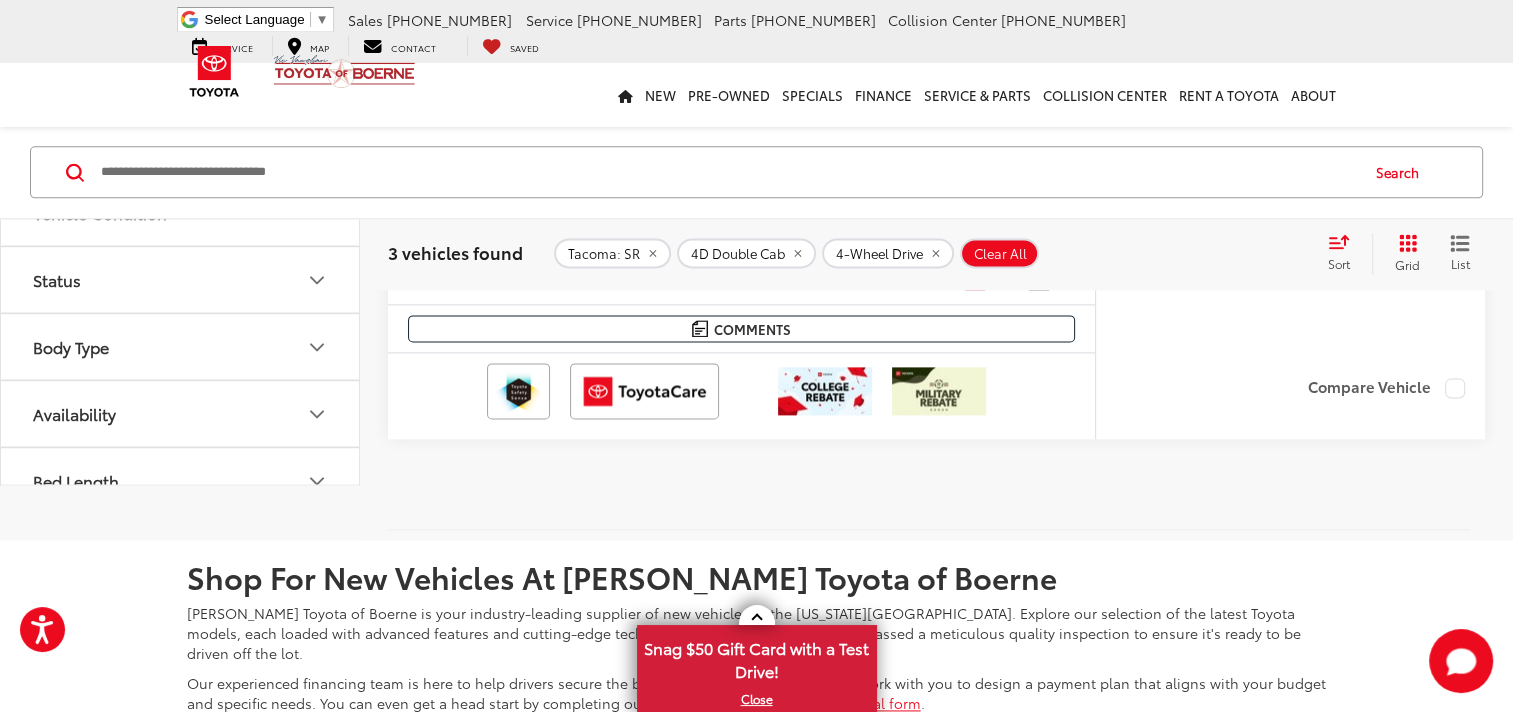 scroll, scrollTop: 2555, scrollLeft: 0, axis: vertical 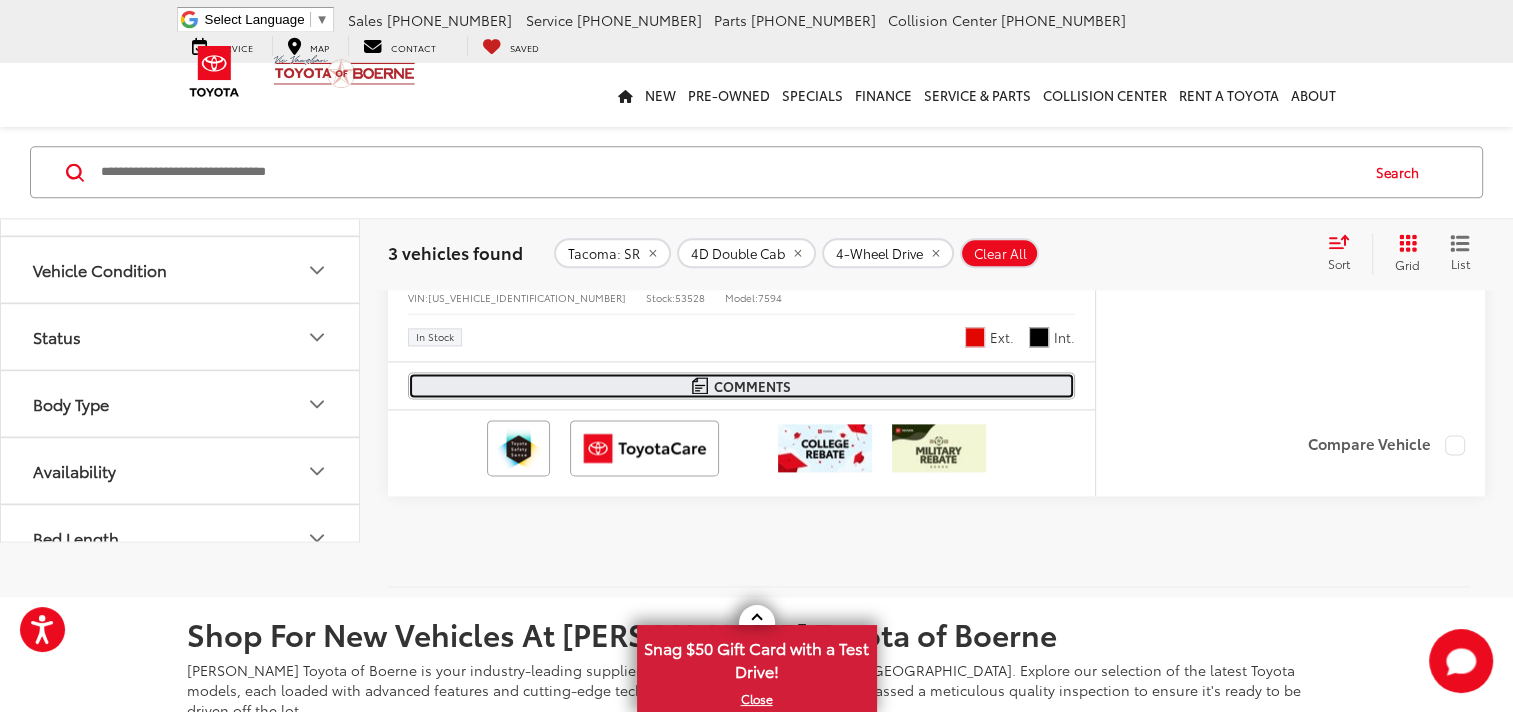 click on "Comments" at bounding box center (751, 386) 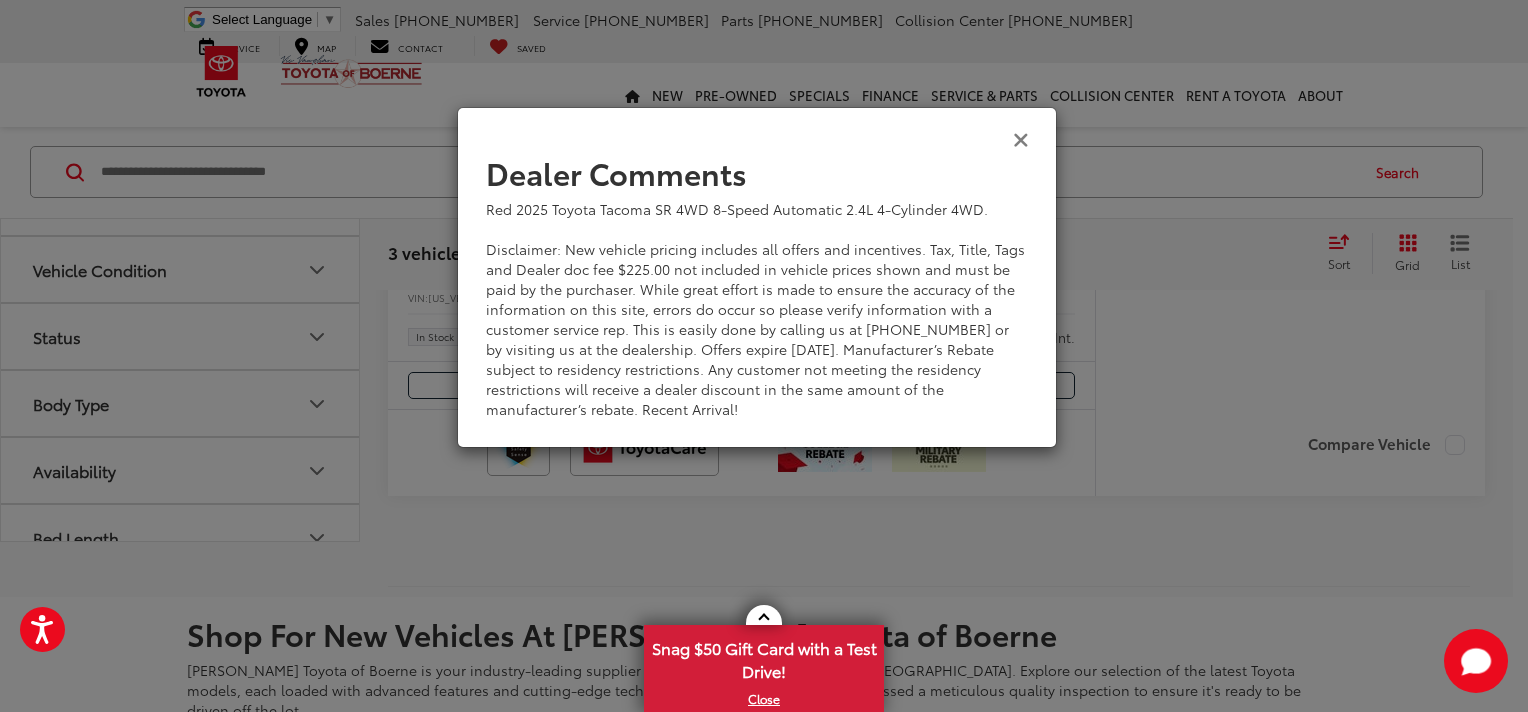 click at bounding box center [1021, 138] 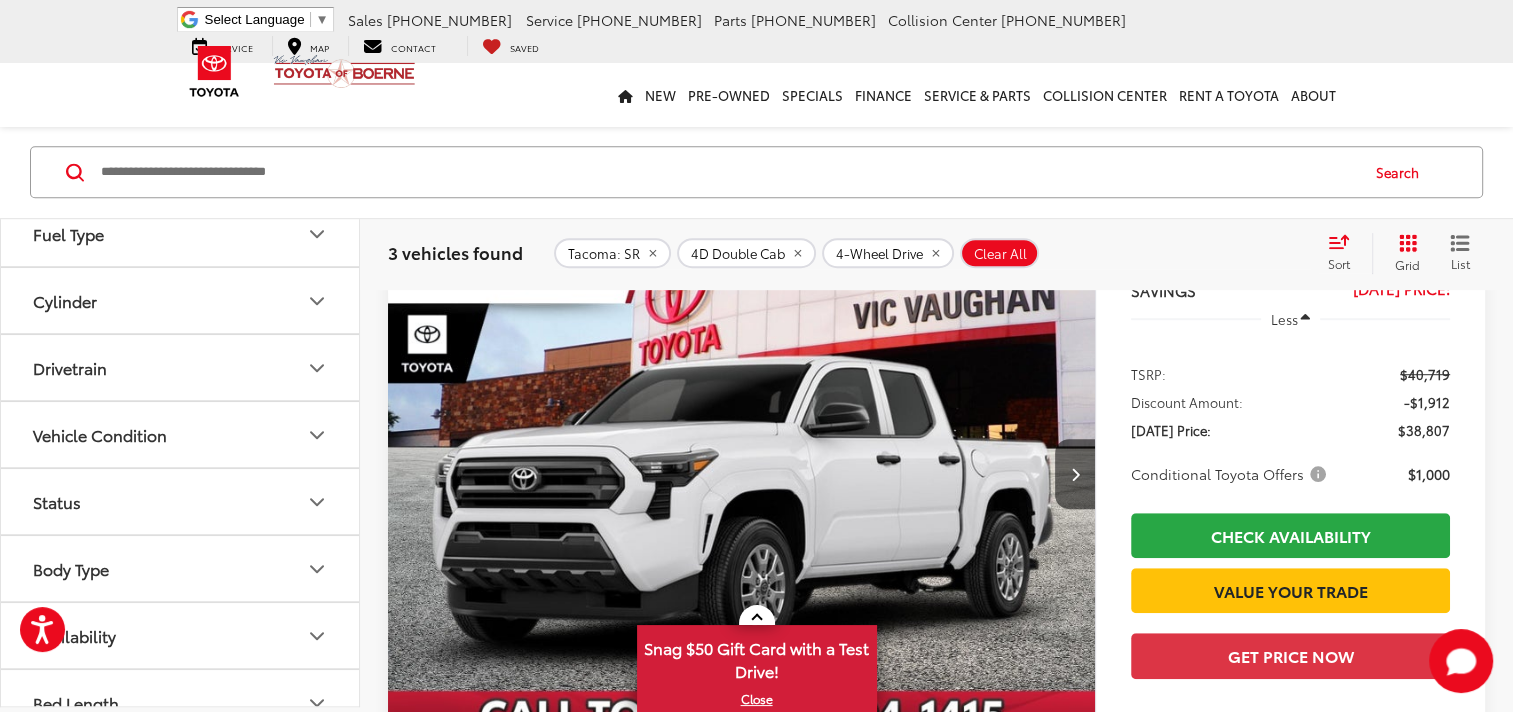 scroll, scrollTop: 955, scrollLeft: 0, axis: vertical 